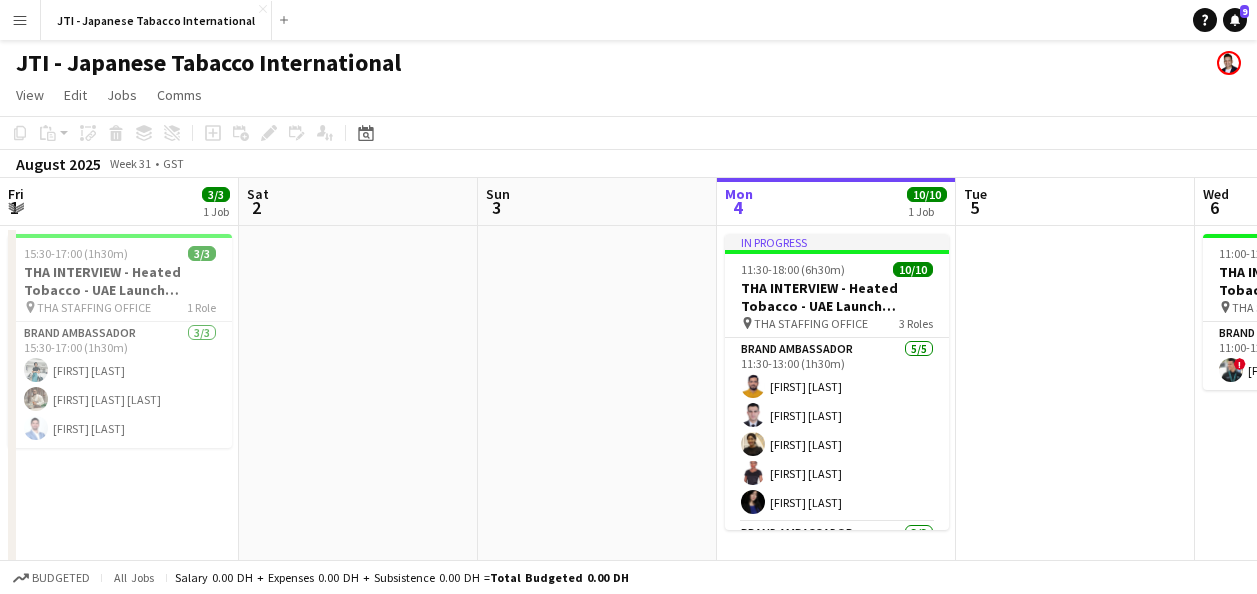 scroll, scrollTop: 0, scrollLeft: 0, axis: both 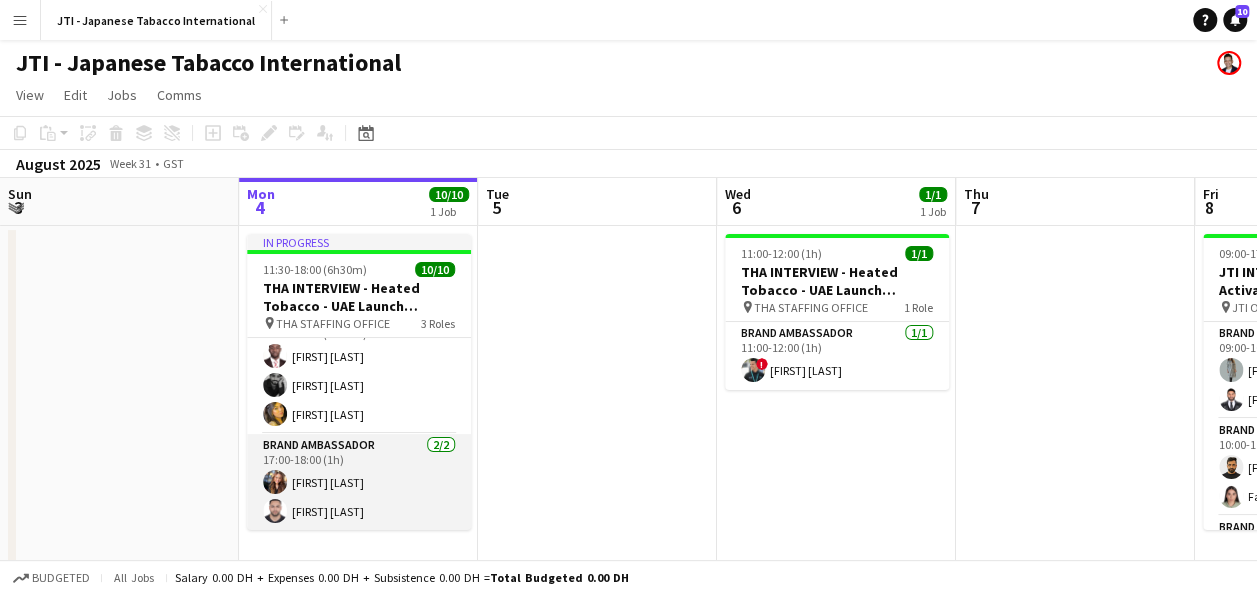 click on "Brand Ambassador    2/2   [TIME]-[TIME] ([DURATION])
[FIRST] [LAST] [FIRST] [LAST]" at bounding box center (359, 482) 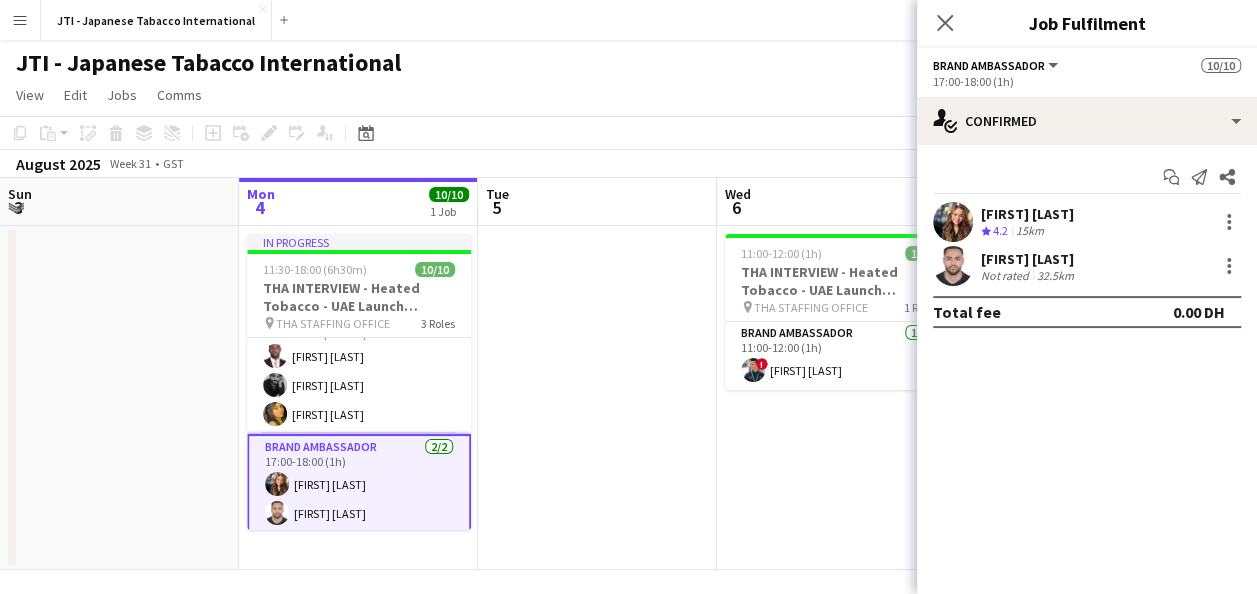 click on "[FIRST] [LAST]" at bounding box center [1027, 214] 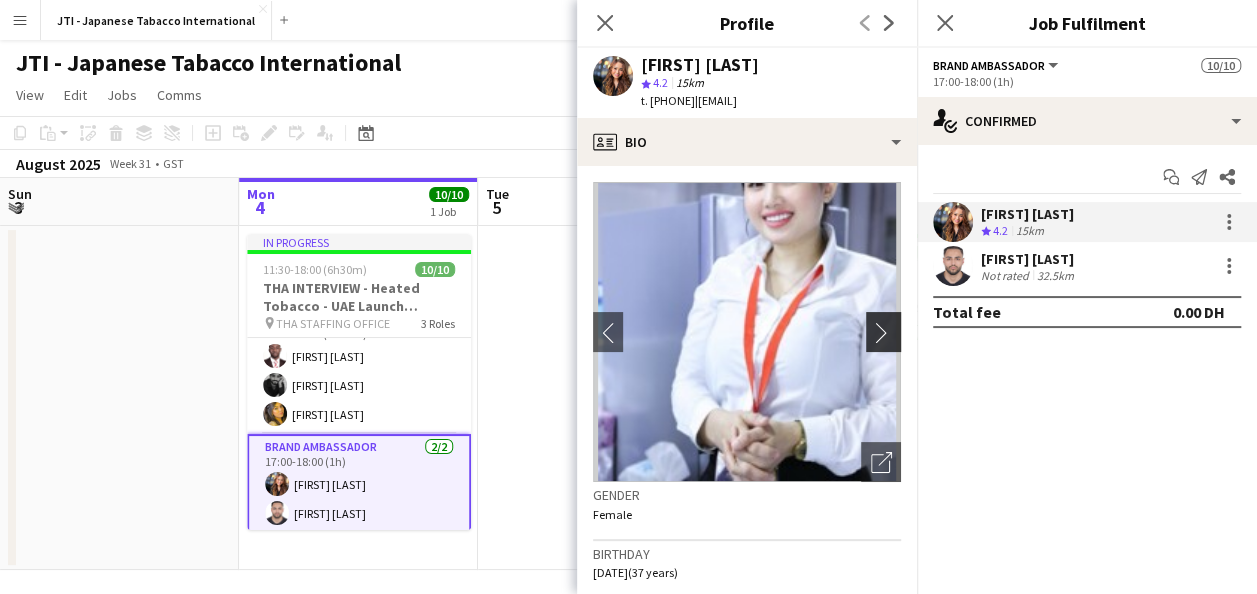 click on "chevron-right" 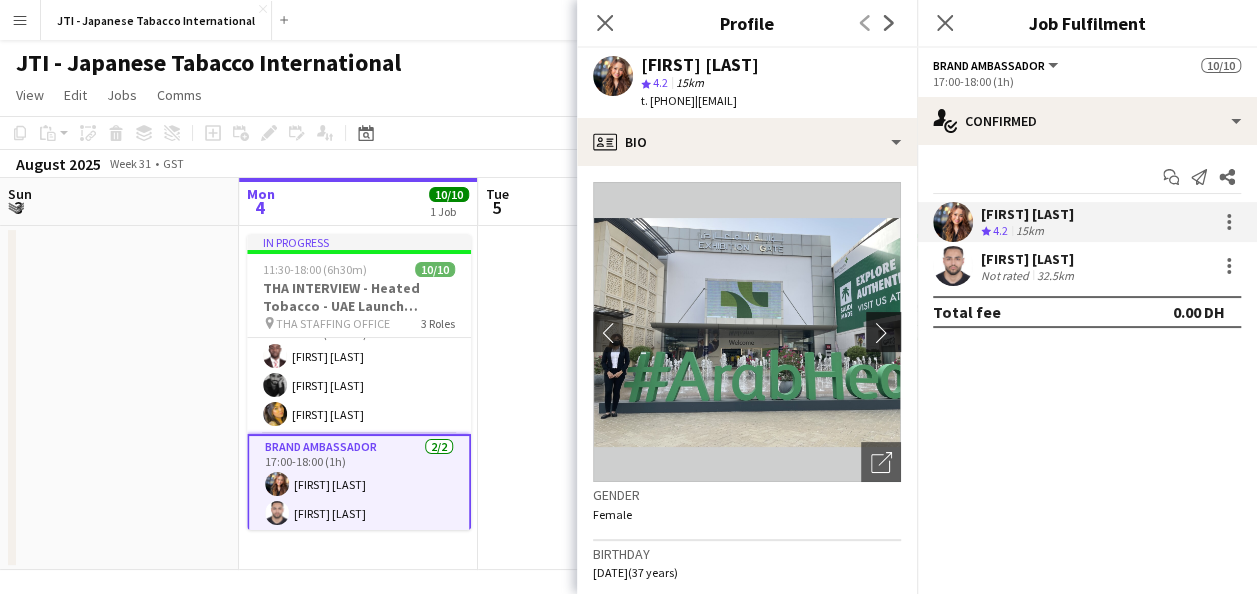 click on "chevron-right" 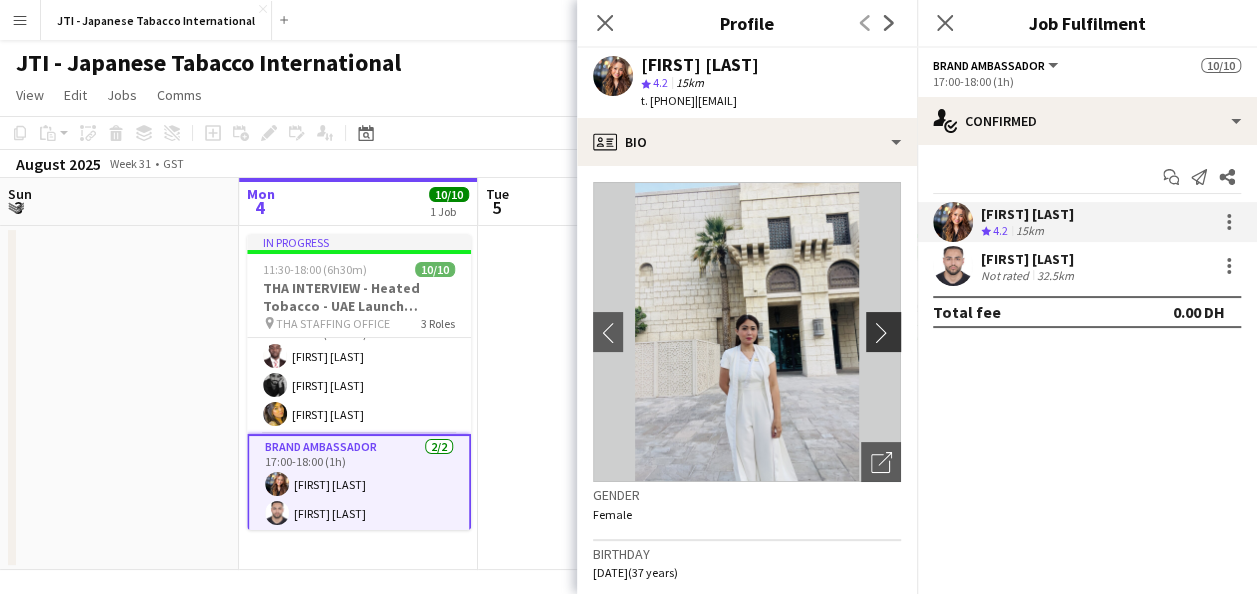 click on "chevron-right" 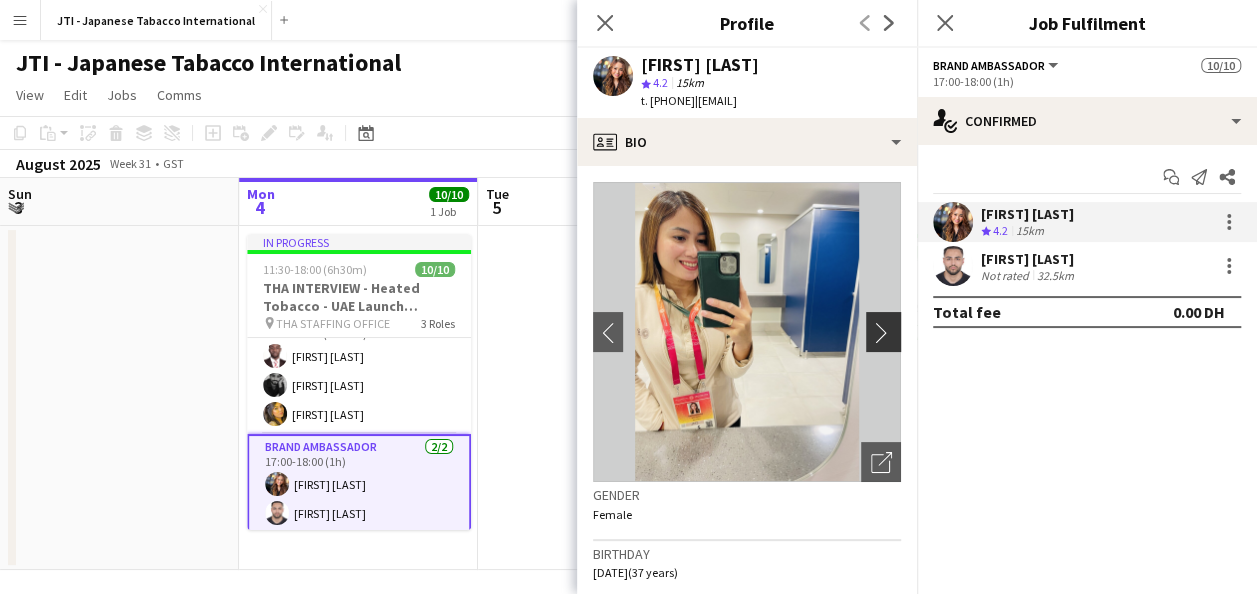 click on "chevron-right" 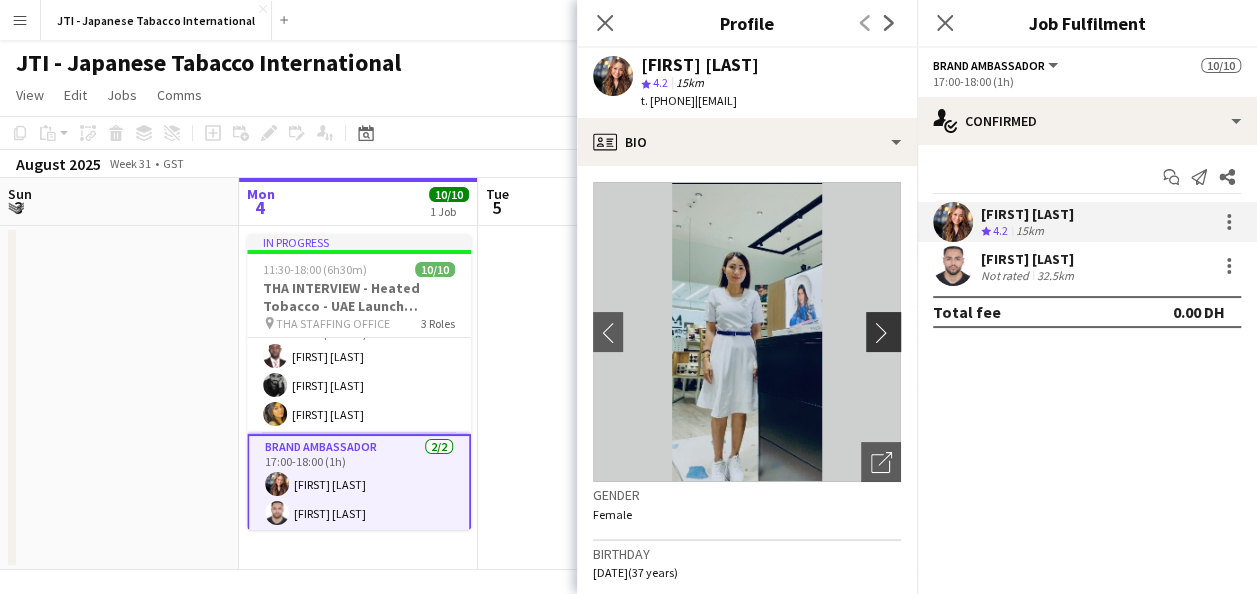 click on "chevron-right" 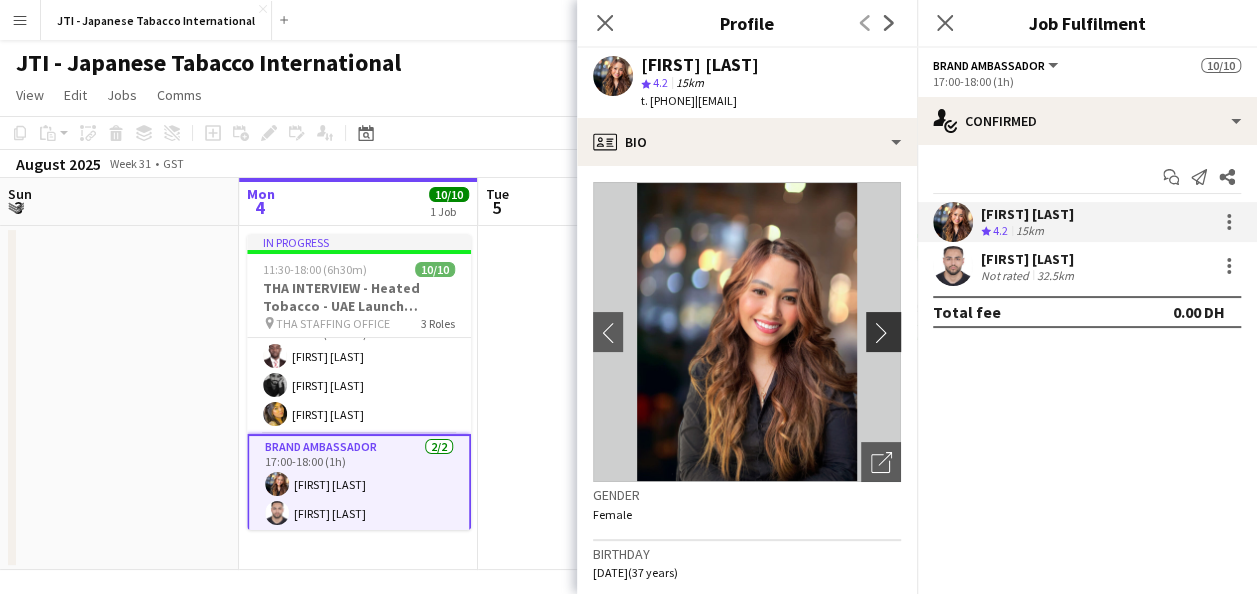 click on "chevron-right" 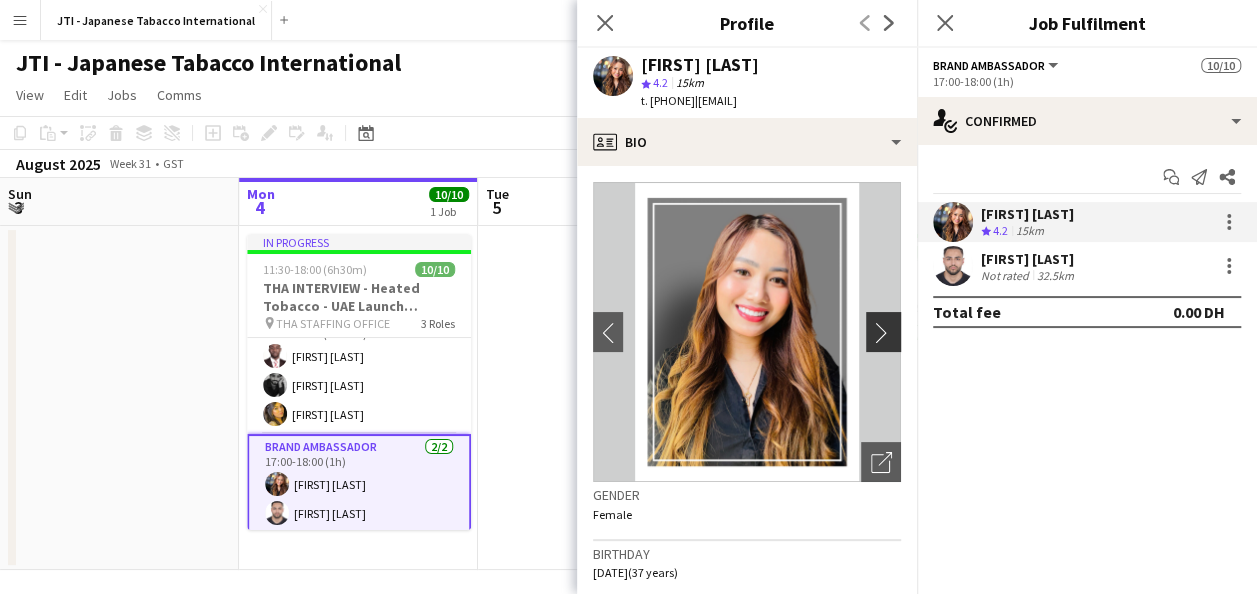 click on "chevron-right" 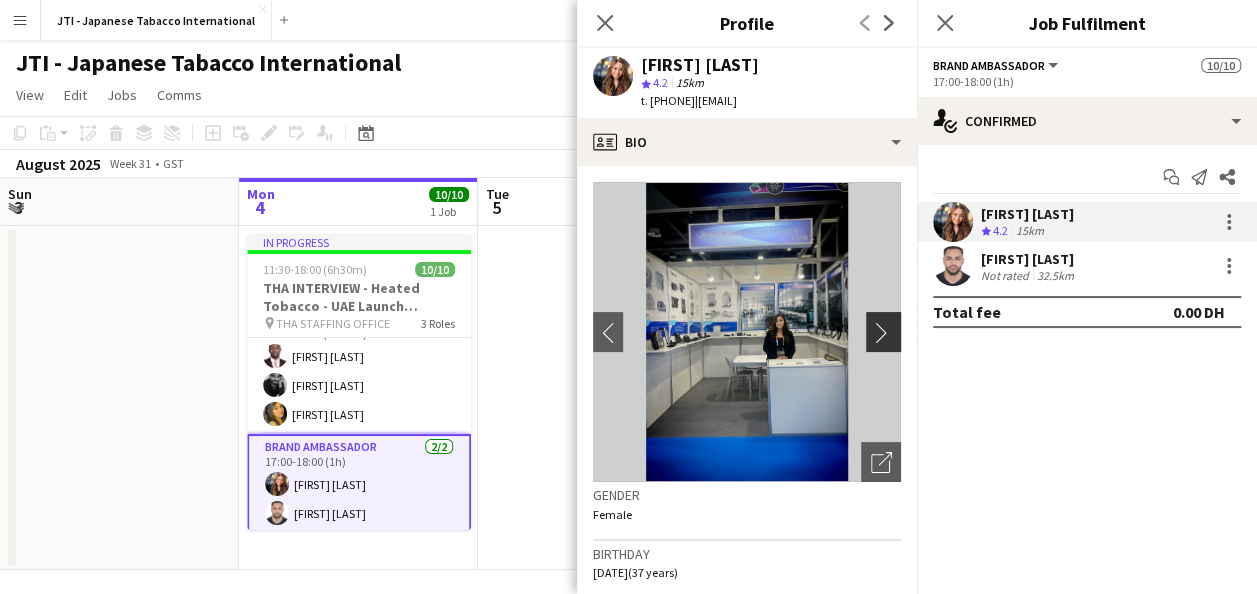 click on "chevron-right" 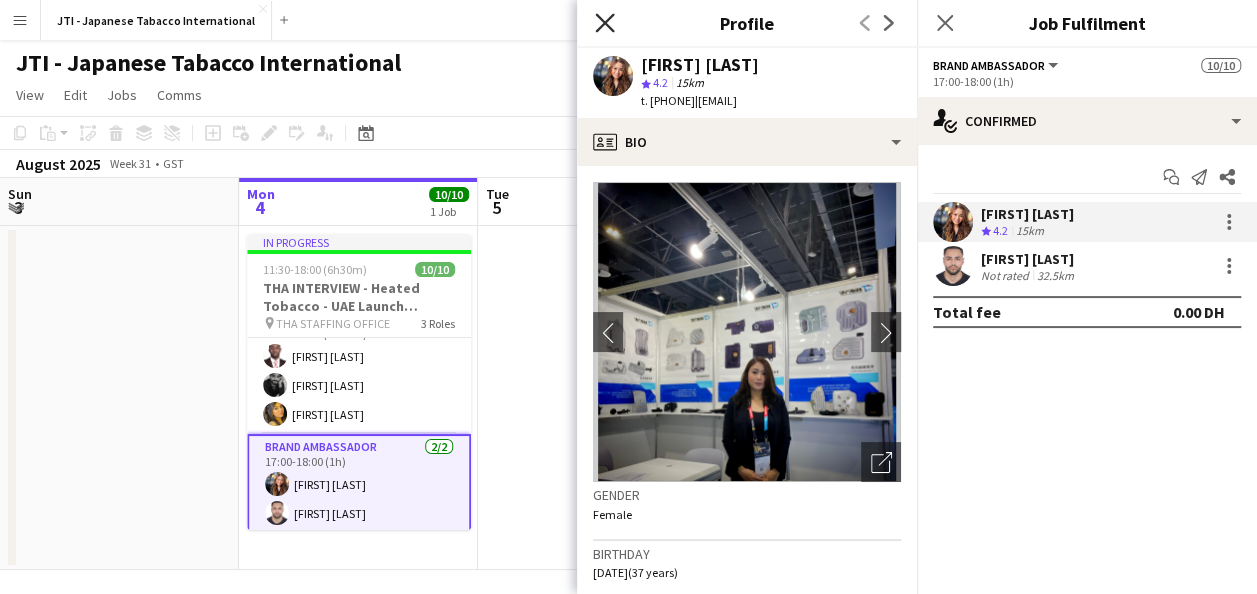 click on "Close pop-in" 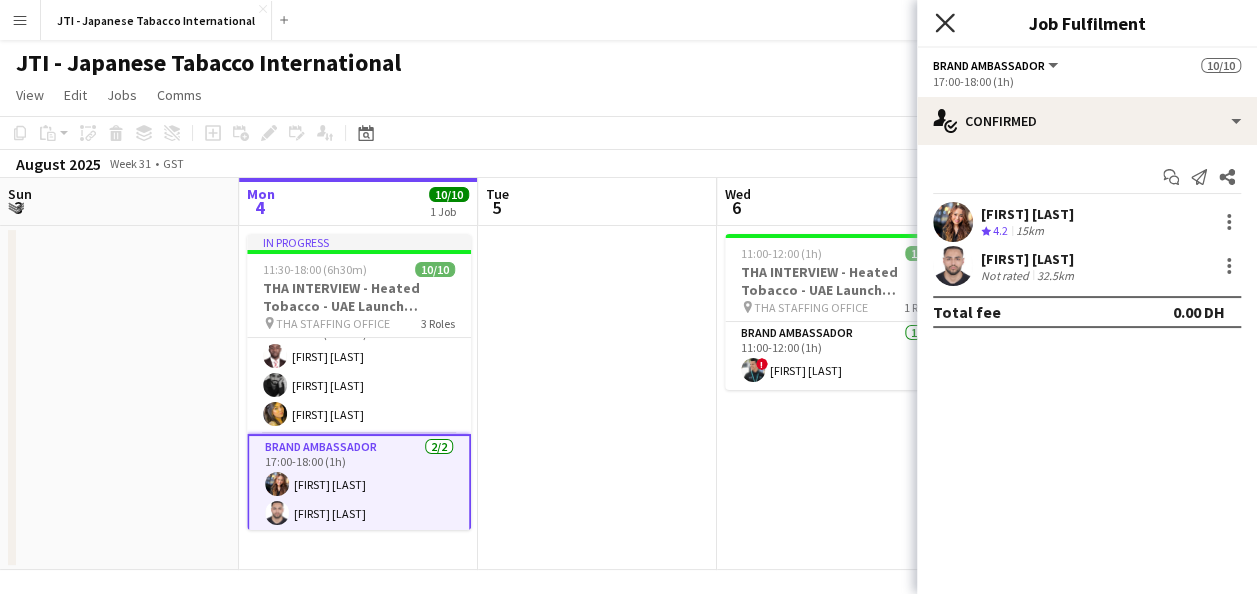 click on "Close pop-in" 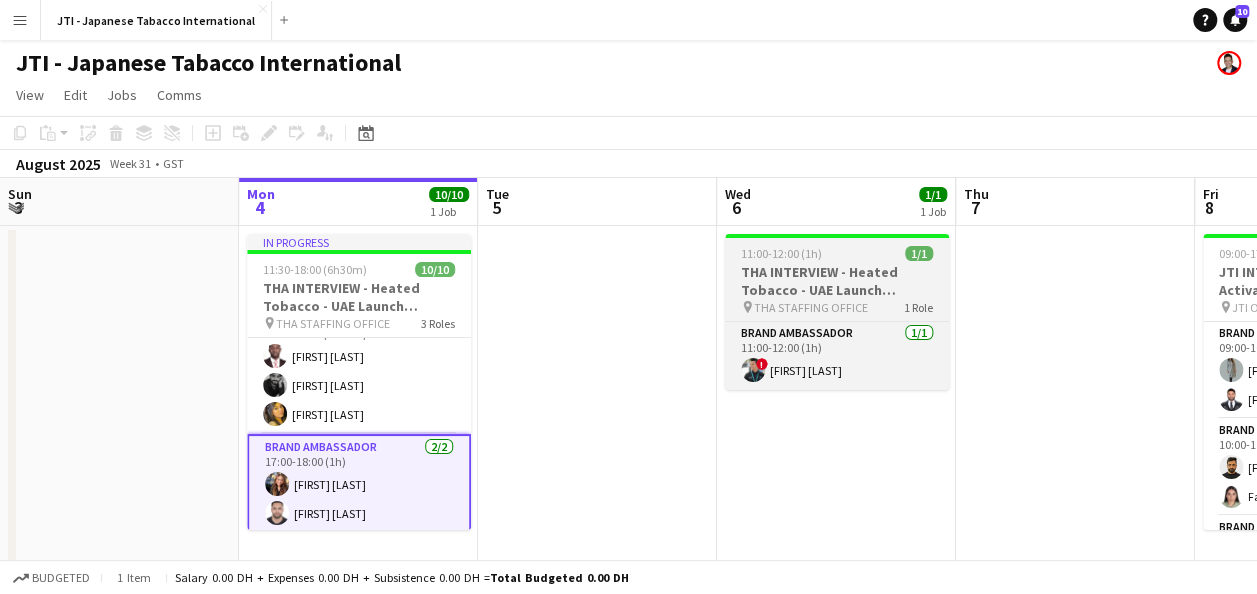 click on "THA INTERVIEW - Heated Tobacco - UAE Launch Program" at bounding box center (837, 281) 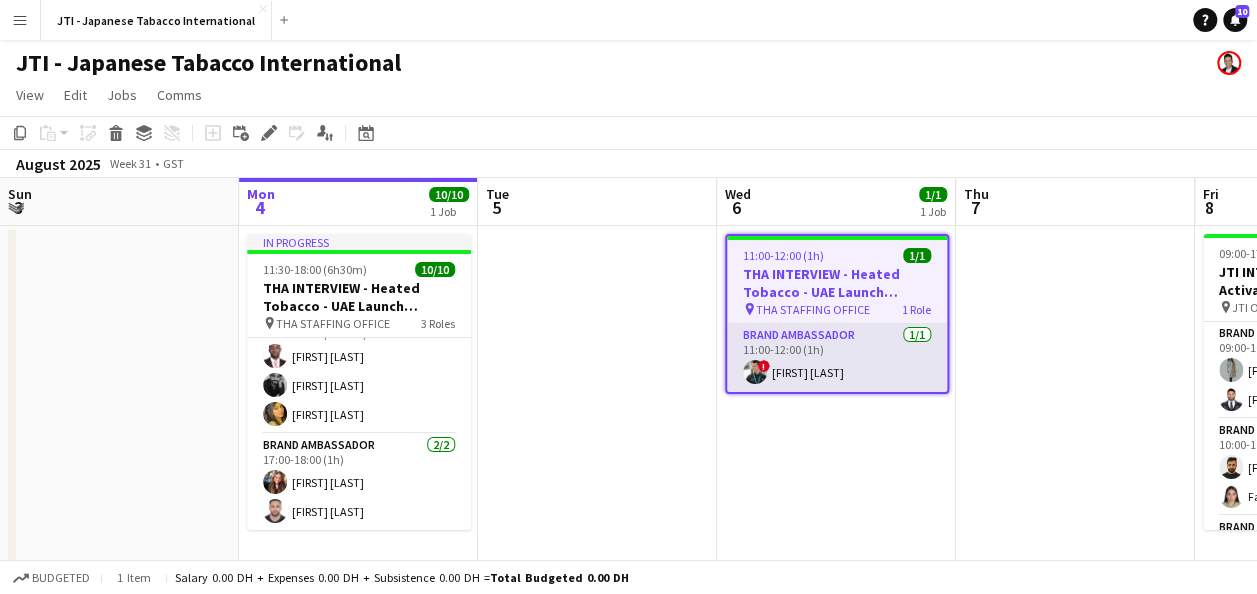 click on "Brand Ambassador    1/1   [TIME]-[TIME] ([DURATION])
! [FIRST] [LAST]" at bounding box center (837, 358) 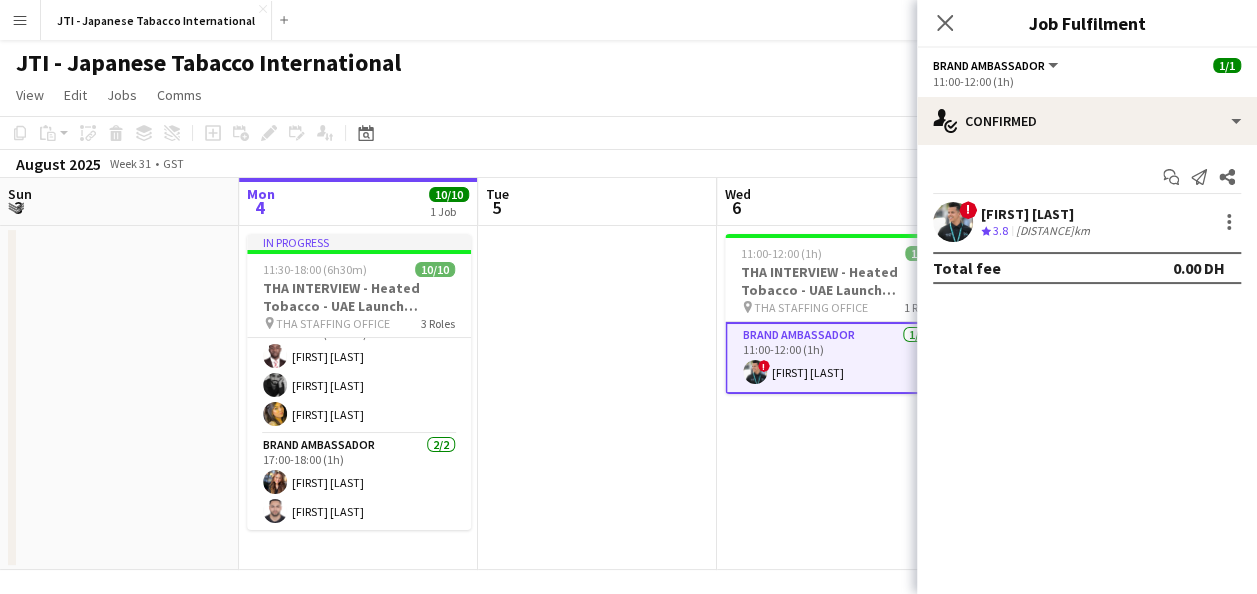 click on "[DISTANCE]km" at bounding box center [1053, 231] 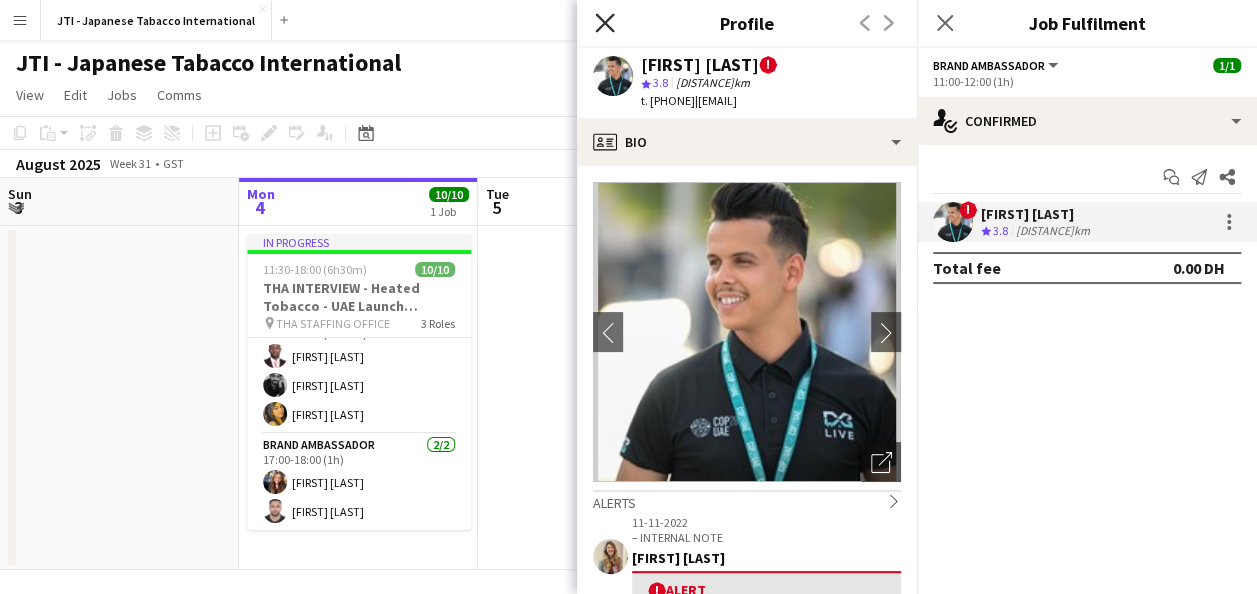 click on "Close pop-in" 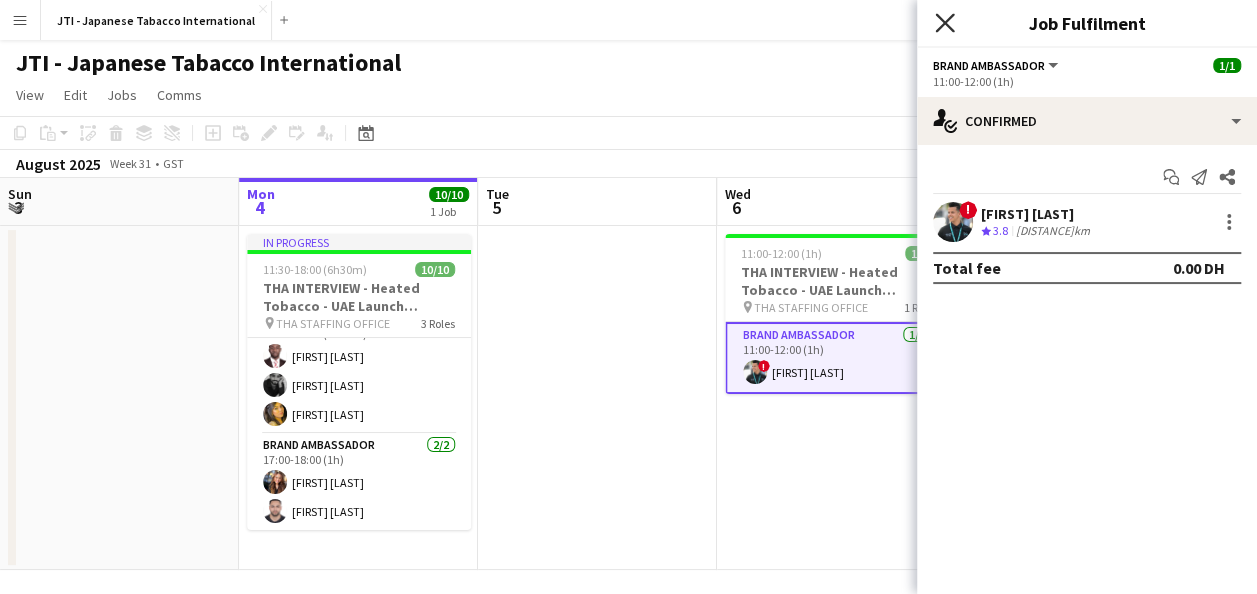 click 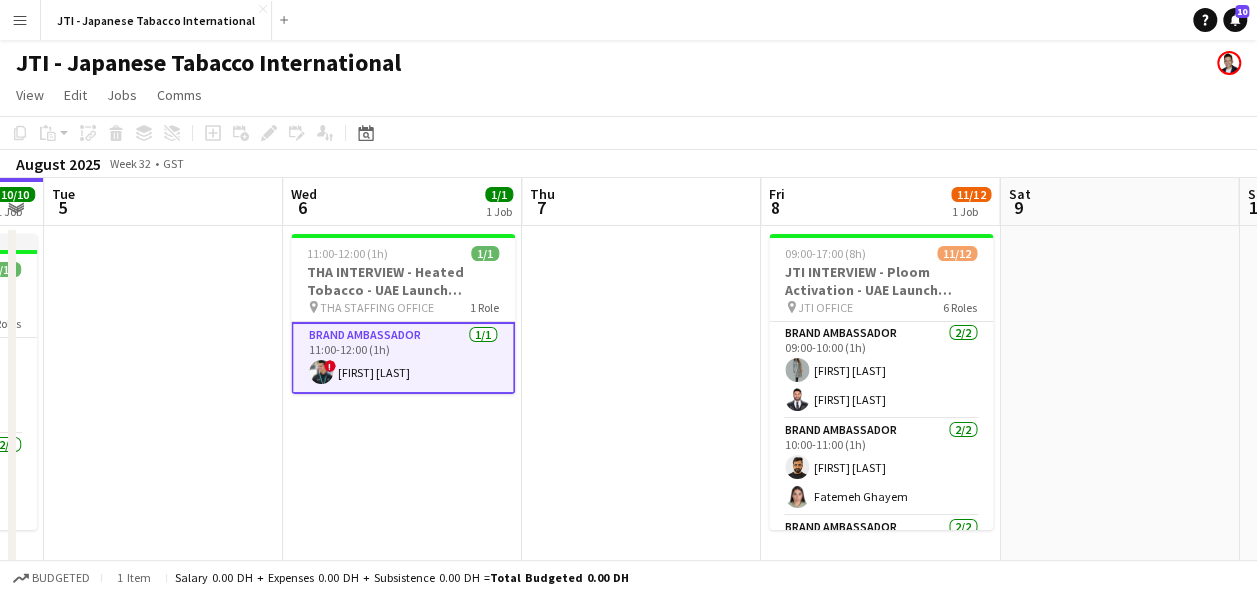 scroll, scrollTop: 0, scrollLeft: 925, axis: horizontal 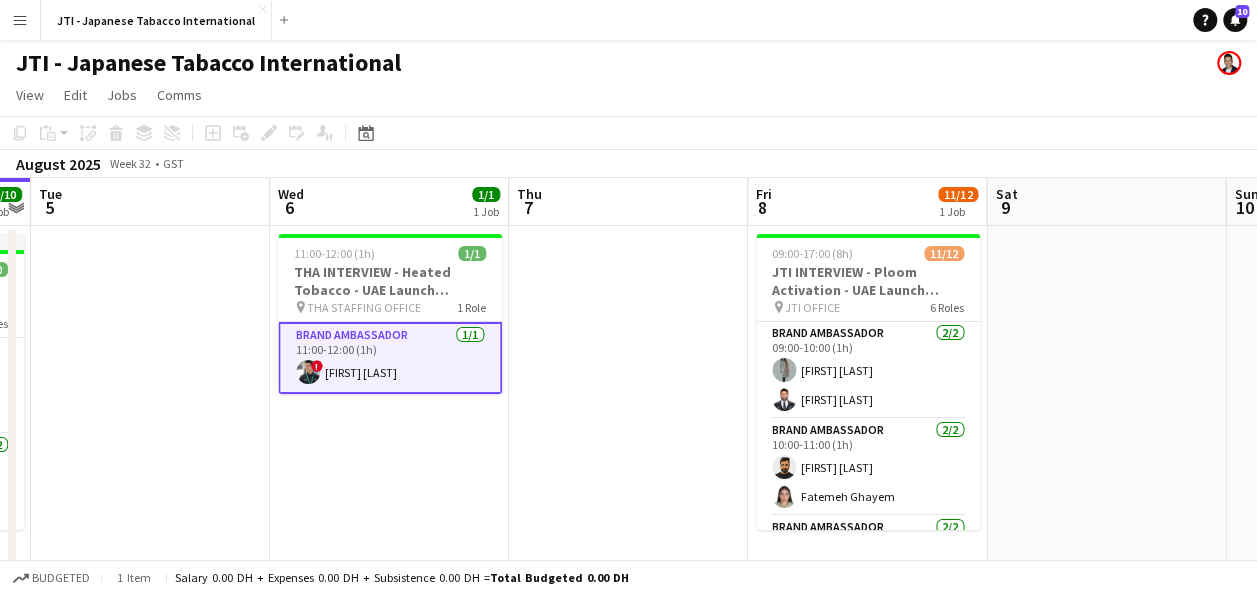click on "View  Day view expanded Day view collapsed Month view Date picker Jump to today Expand Linked Jobs Collapse Linked Jobs  Edit  Copy Ctrl+C  Paste  Without Crew Ctrl+V With Crew Ctrl+Shift+V Paste as linked job  Group  Group Ungroup  Jobs  New Job Edit Job Delete Job New Linked Job Edit Linked Jobs Job fulfilment Promote Role Copy Role URL  Comms  Notify confirmed crew Create chat" 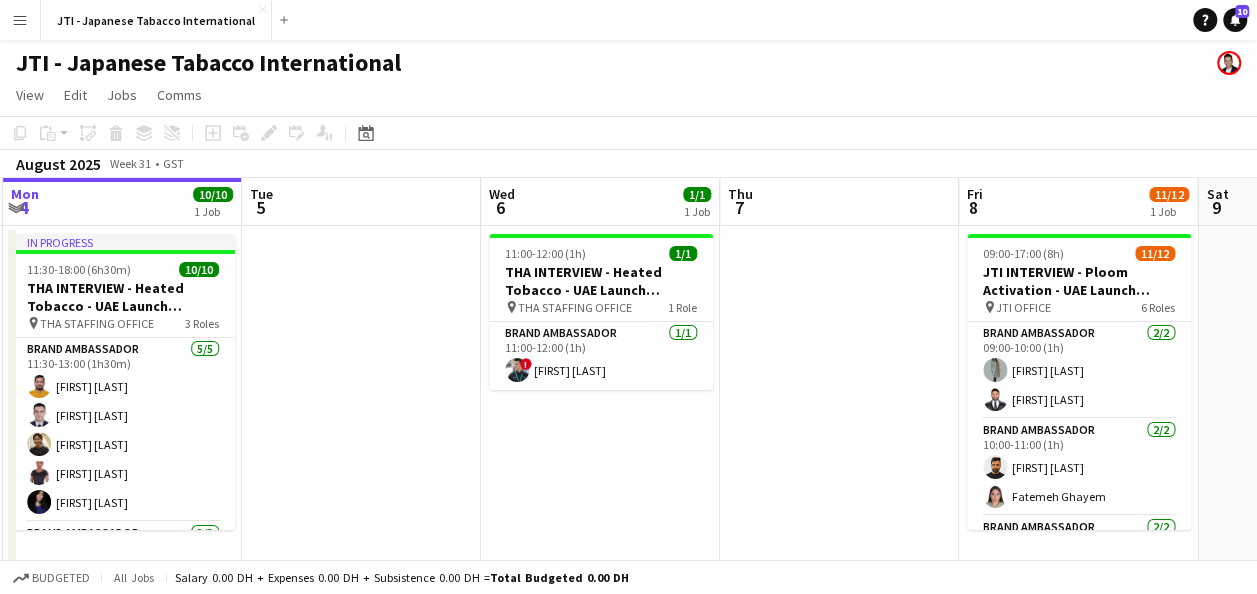 scroll, scrollTop: 0, scrollLeft: 690, axis: horizontal 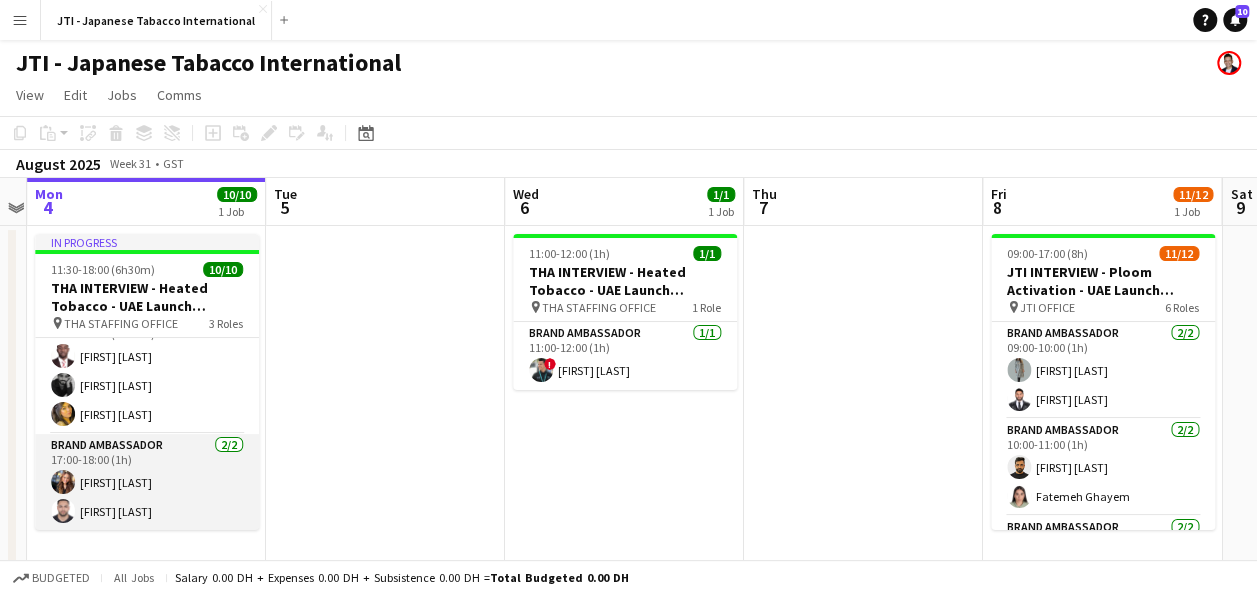 click on "Brand Ambassador    2/2   [TIME]-[TIME] ([DURATION])
[FIRST] [LAST] [FIRST] [LAST]" at bounding box center [147, 482] 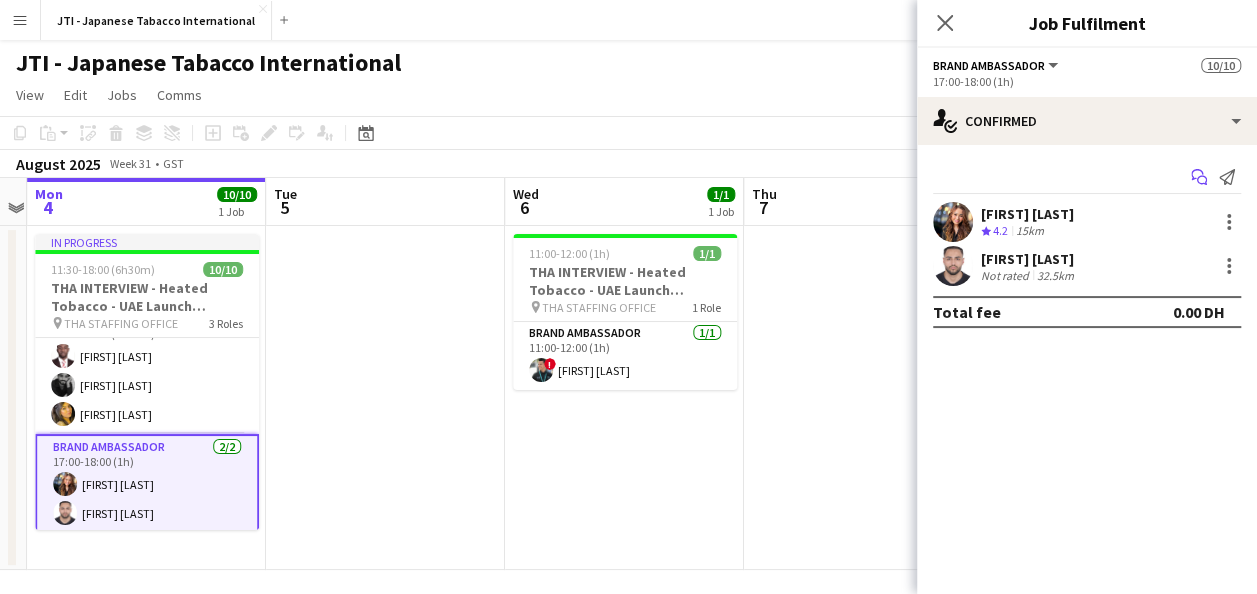 click 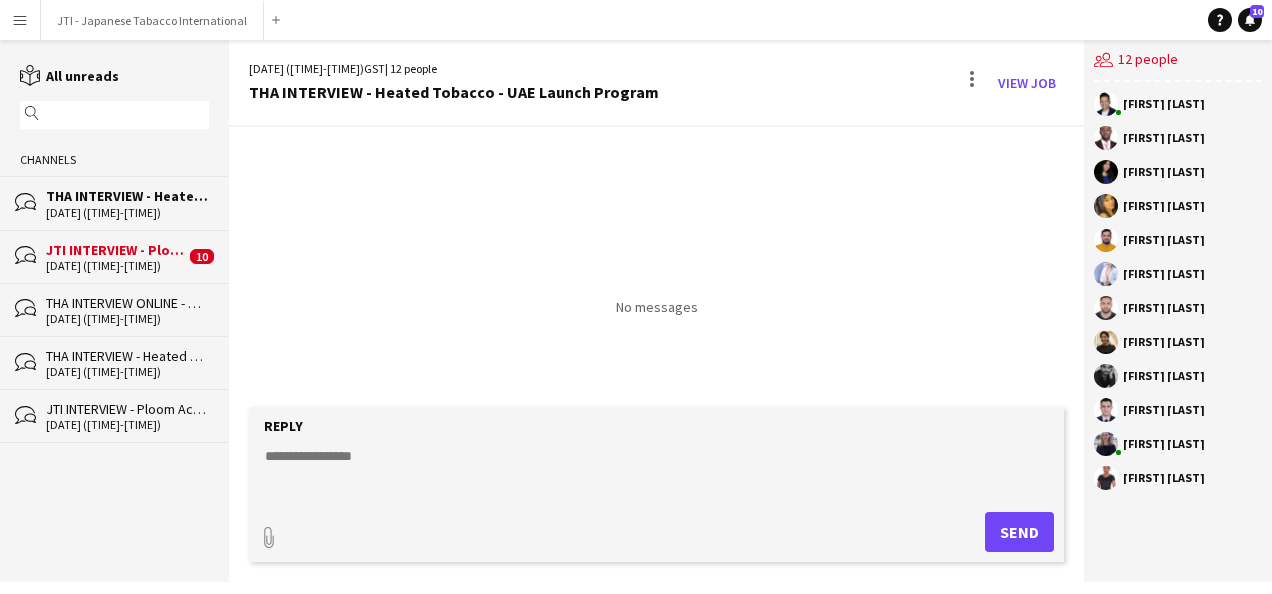 click on "[FIRST] [LAST]" 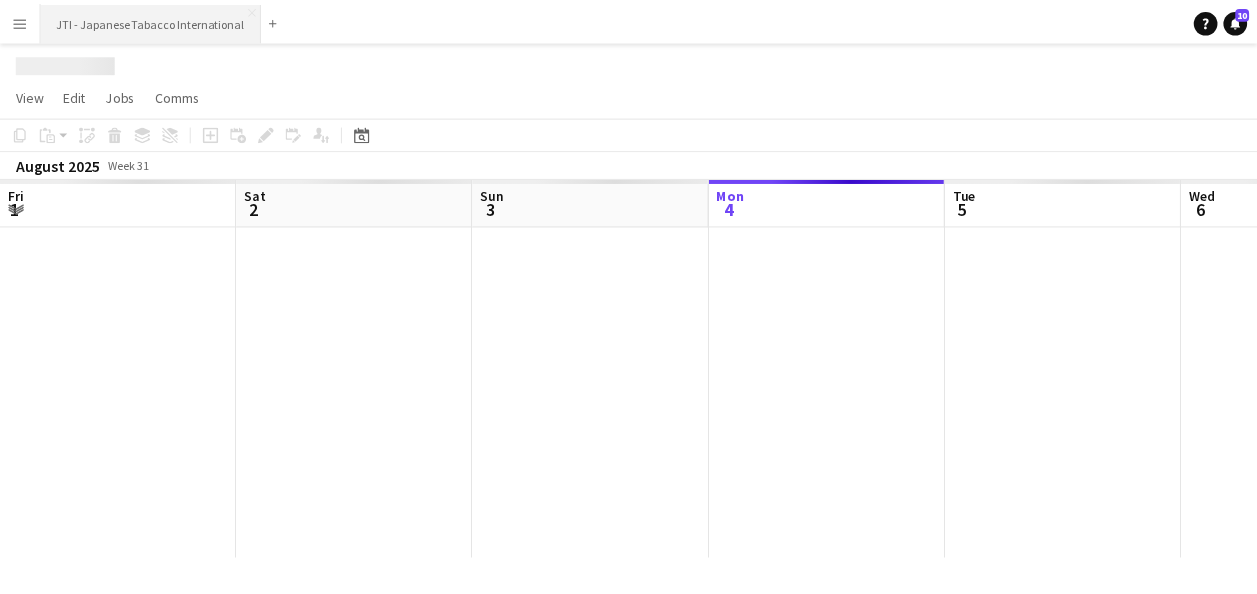 scroll, scrollTop: 0, scrollLeft: 478, axis: horizontal 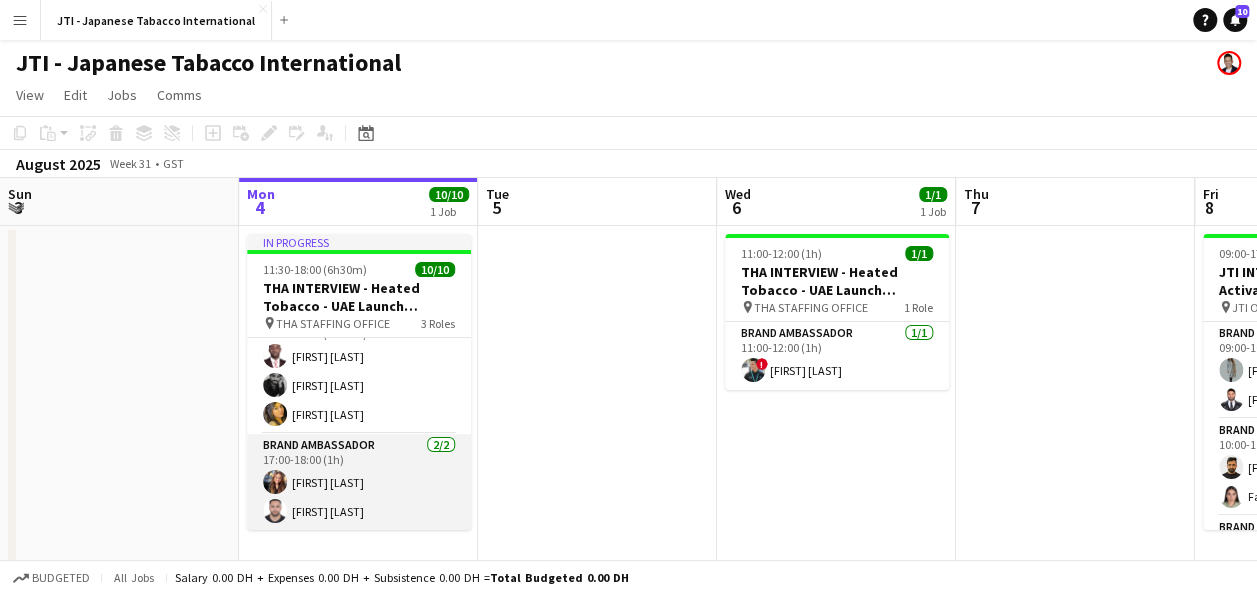 click on "Brand Ambassador    2/2   [TIME]-[TIME] ([DURATION])
[FIRST] [LAST] [FIRST] [LAST]" at bounding box center (359, 482) 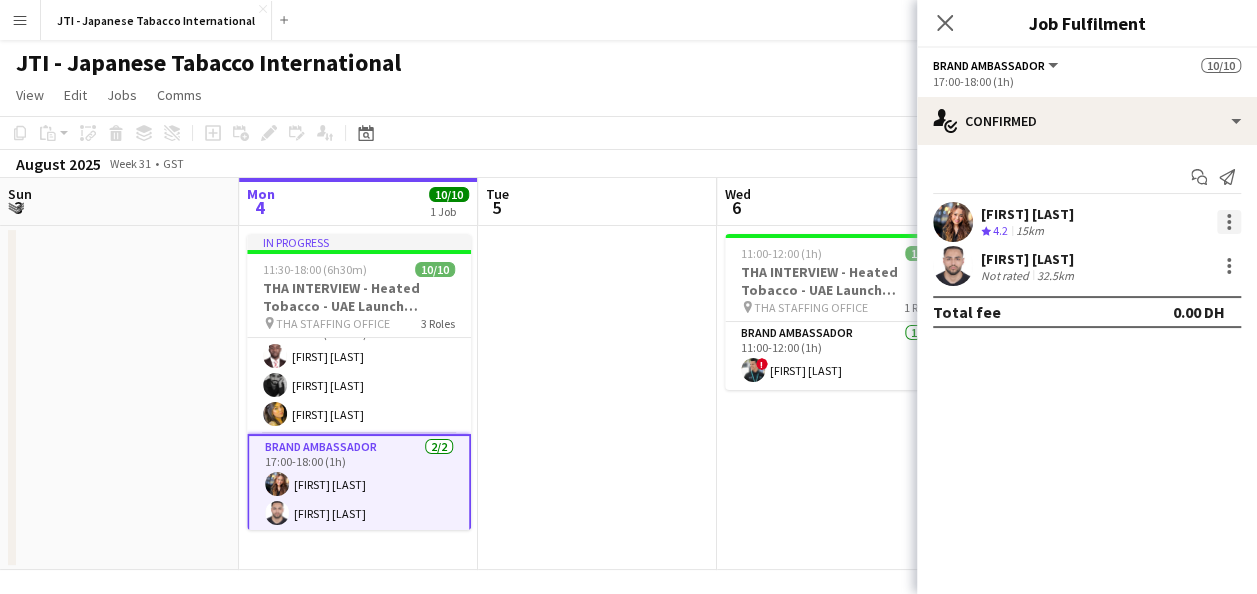 click at bounding box center [1229, 222] 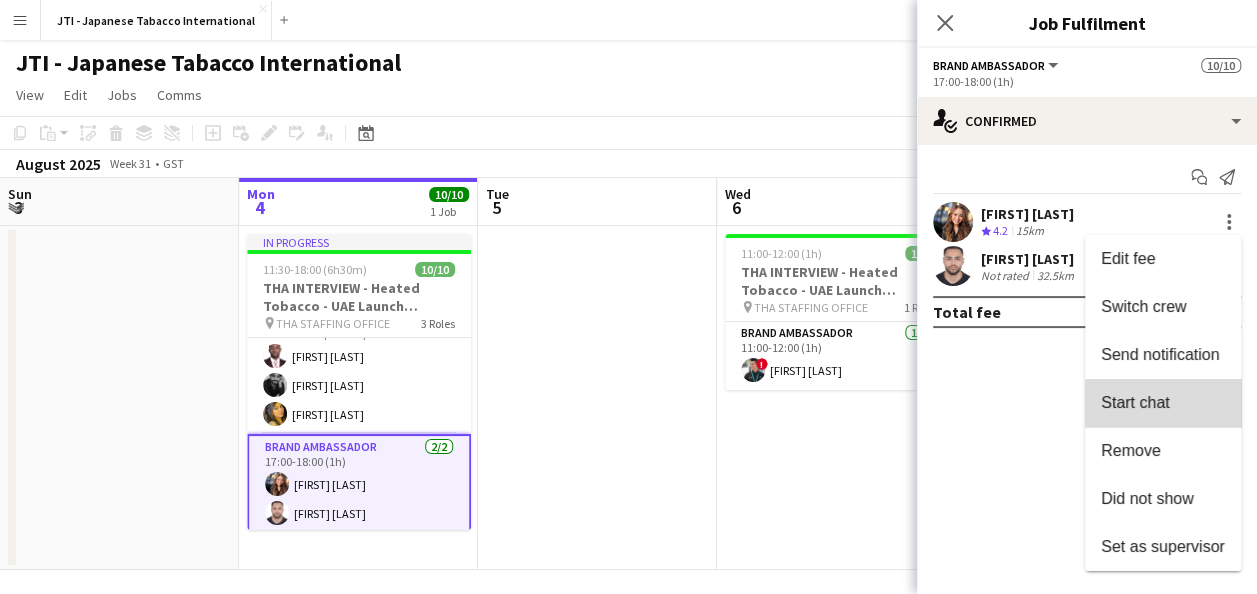click on "Start chat" at bounding box center (1135, 402) 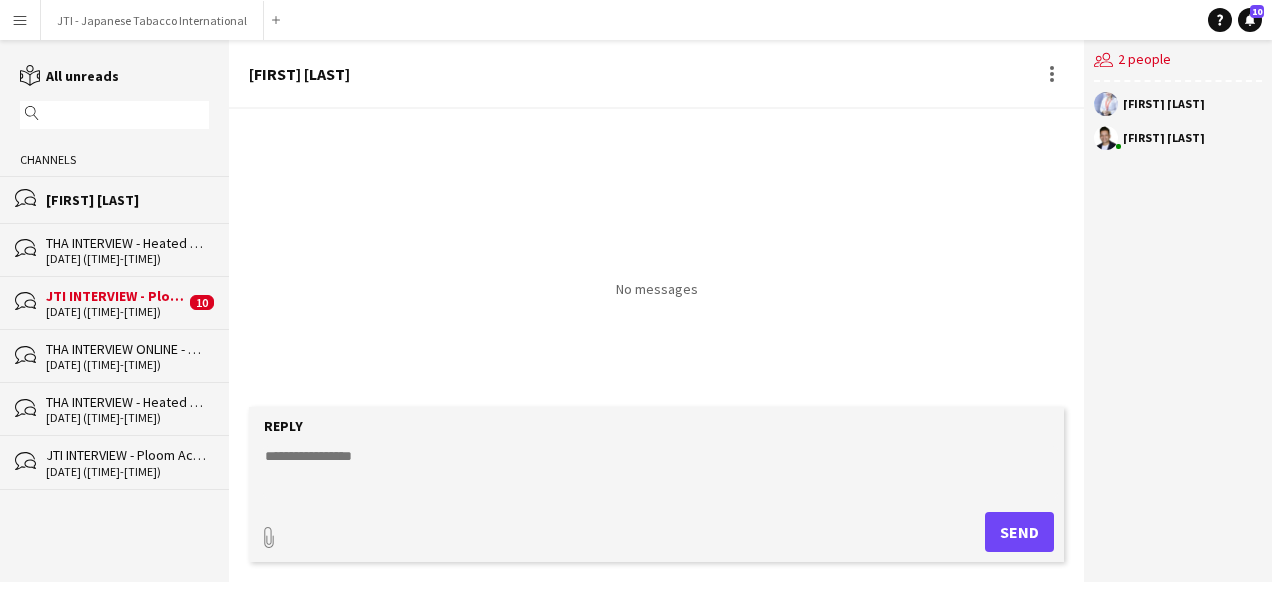 click on "Reply
paperclip
Send" 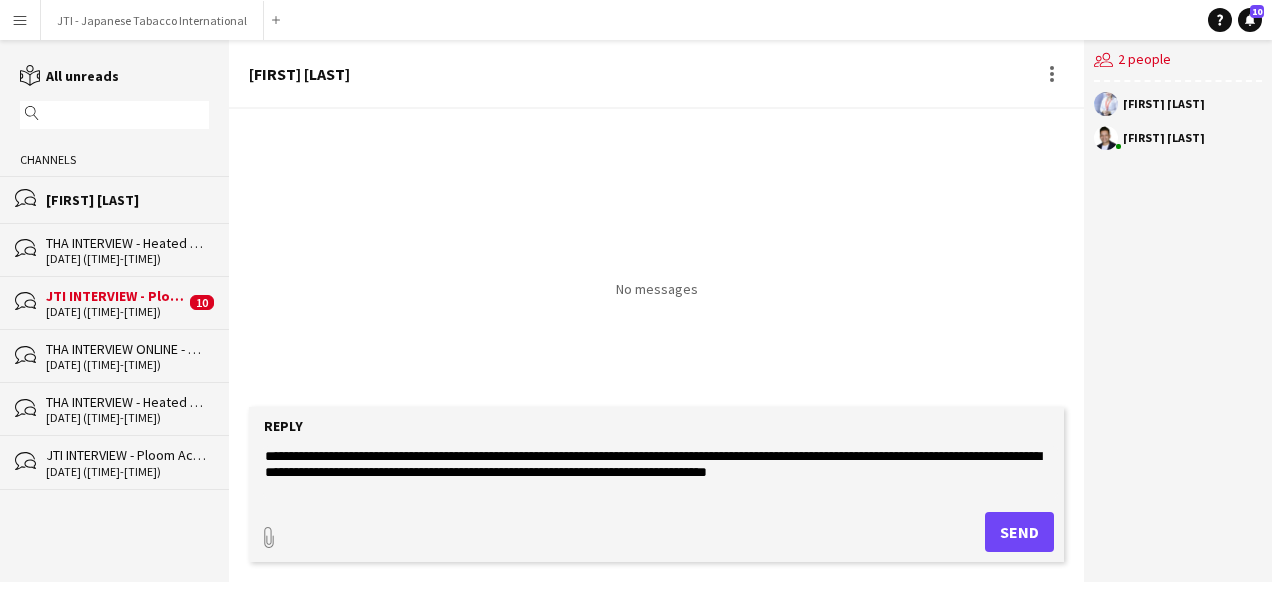 scroll, scrollTop: 14, scrollLeft: 0, axis: vertical 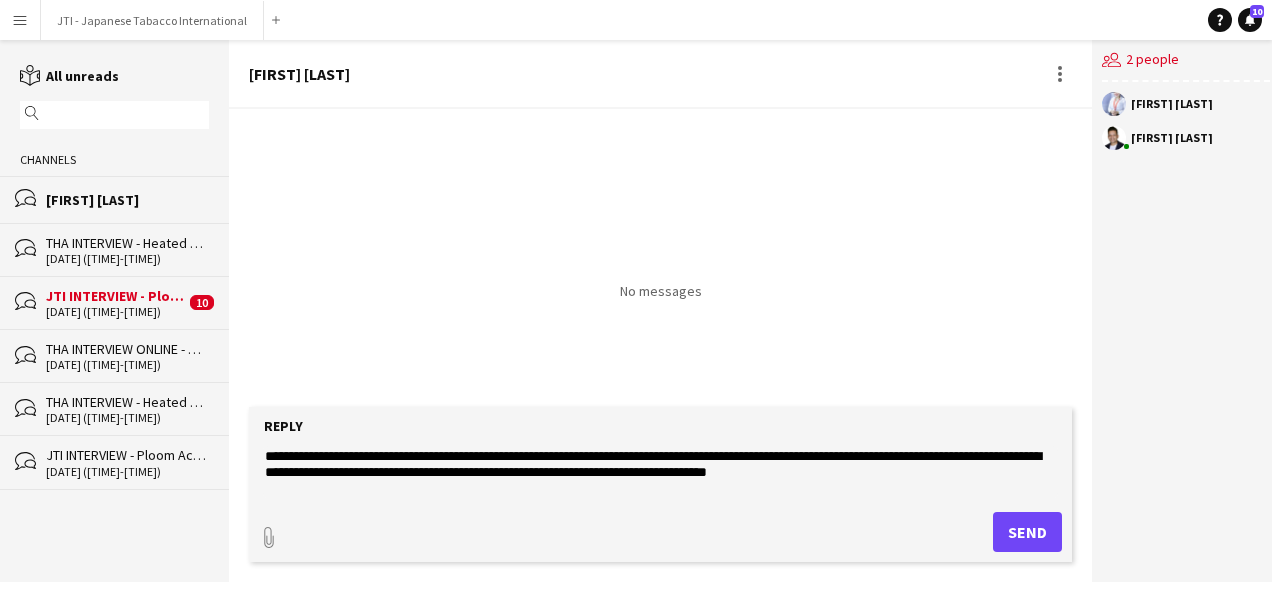 type on "**********" 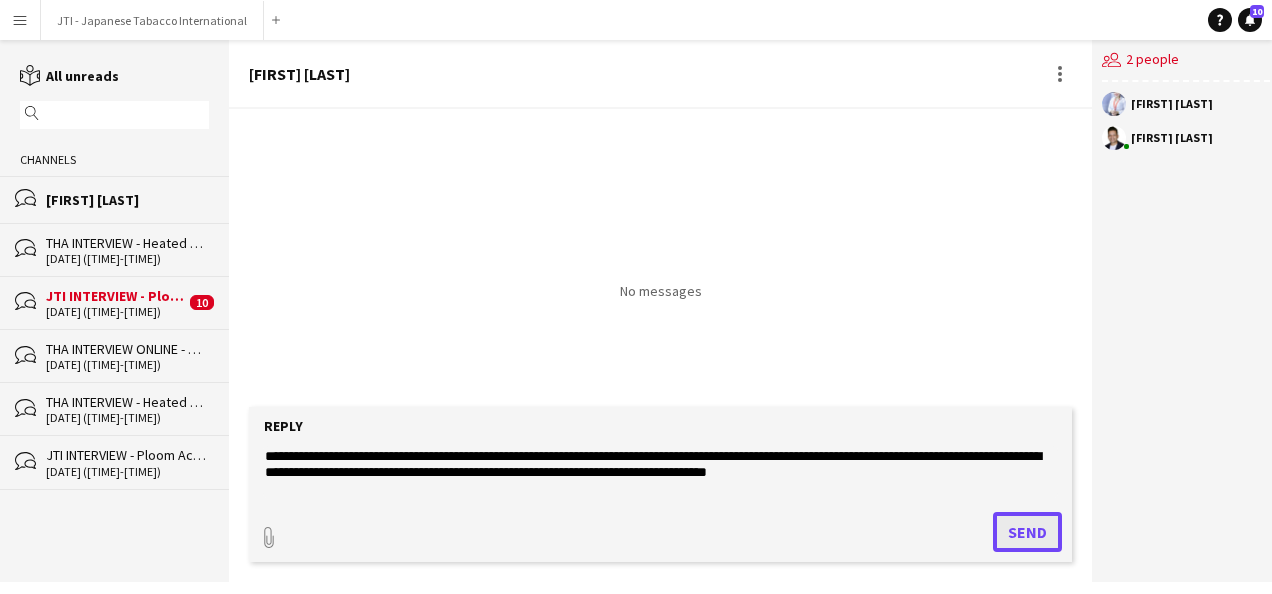 click on "Send" 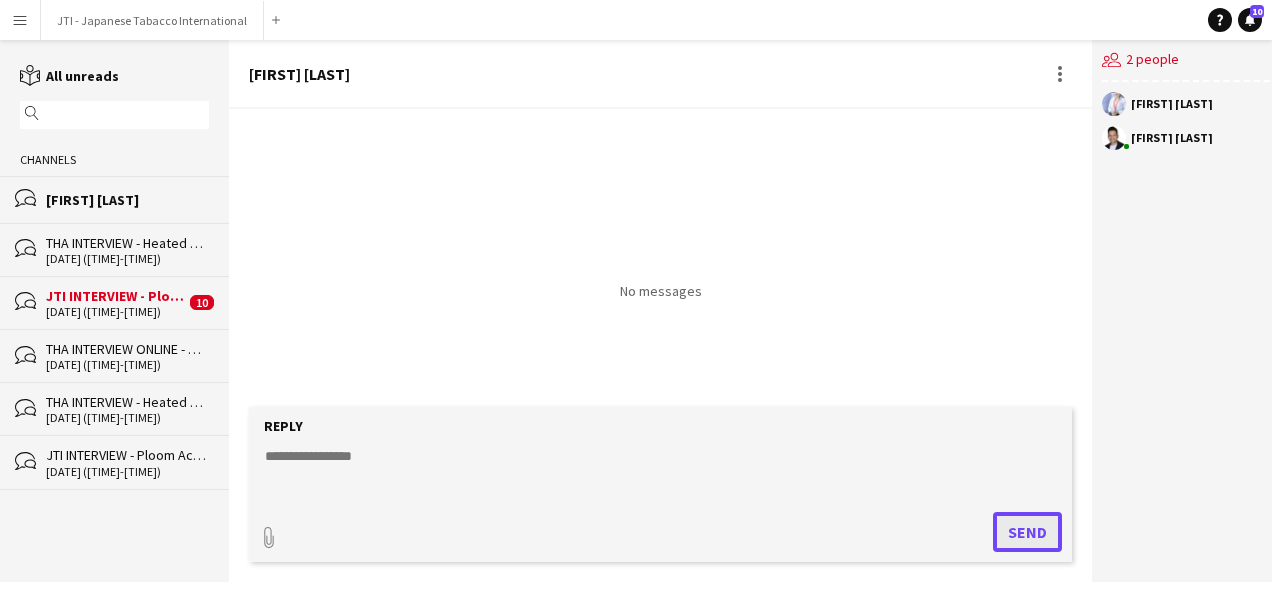 scroll, scrollTop: 0, scrollLeft: 0, axis: both 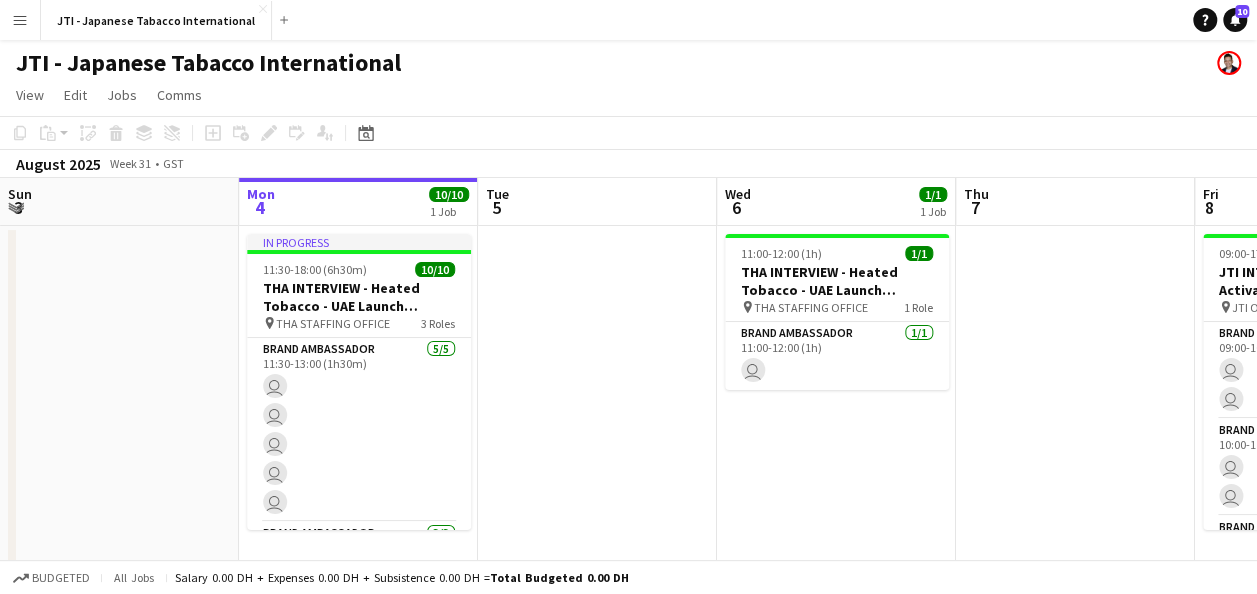 drag, startPoint x: 637, startPoint y: 50, endPoint x: 266, endPoint y: 209, distance: 403.636 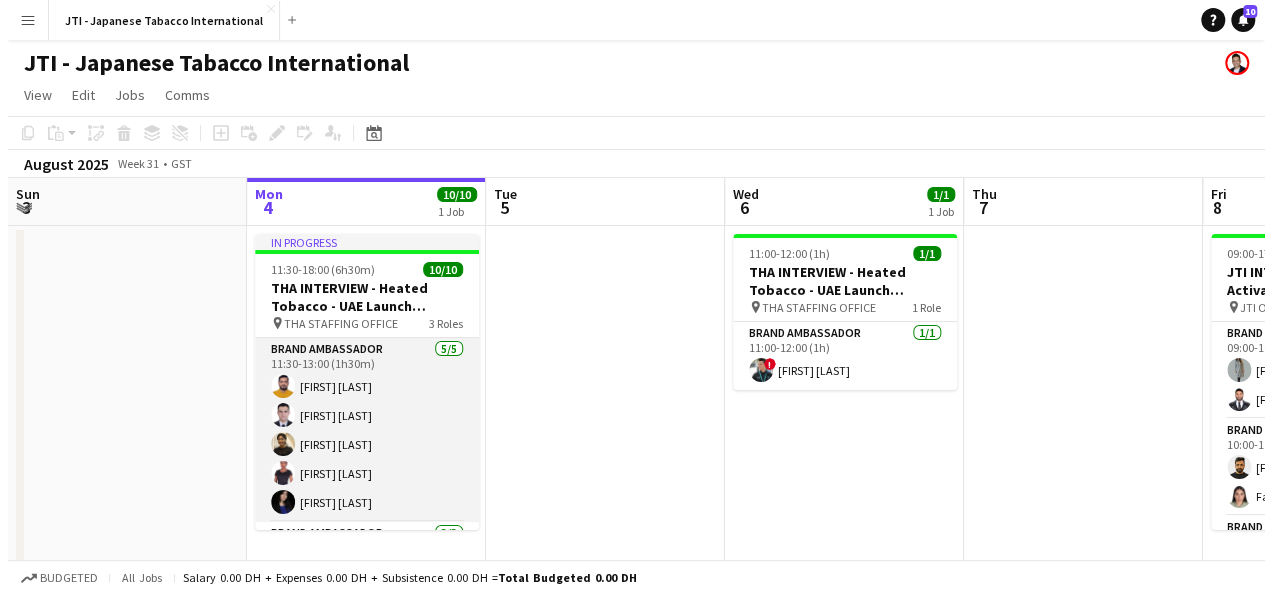 scroll, scrollTop: 214, scrollLeft: 0, axis: vertical 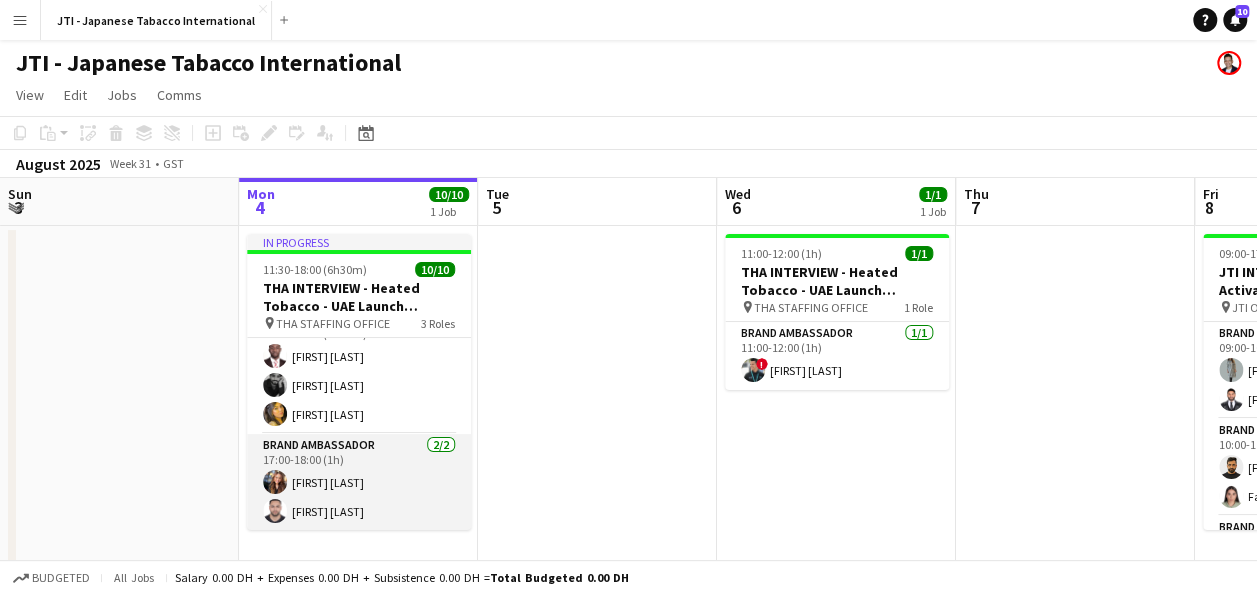 click on "Brand Ambassador    2/2   [TIME]-[TIME] ([DURATION])
[FIRST] [LAST] [FIRST] [LAST]" at bounding box center [359, 482] 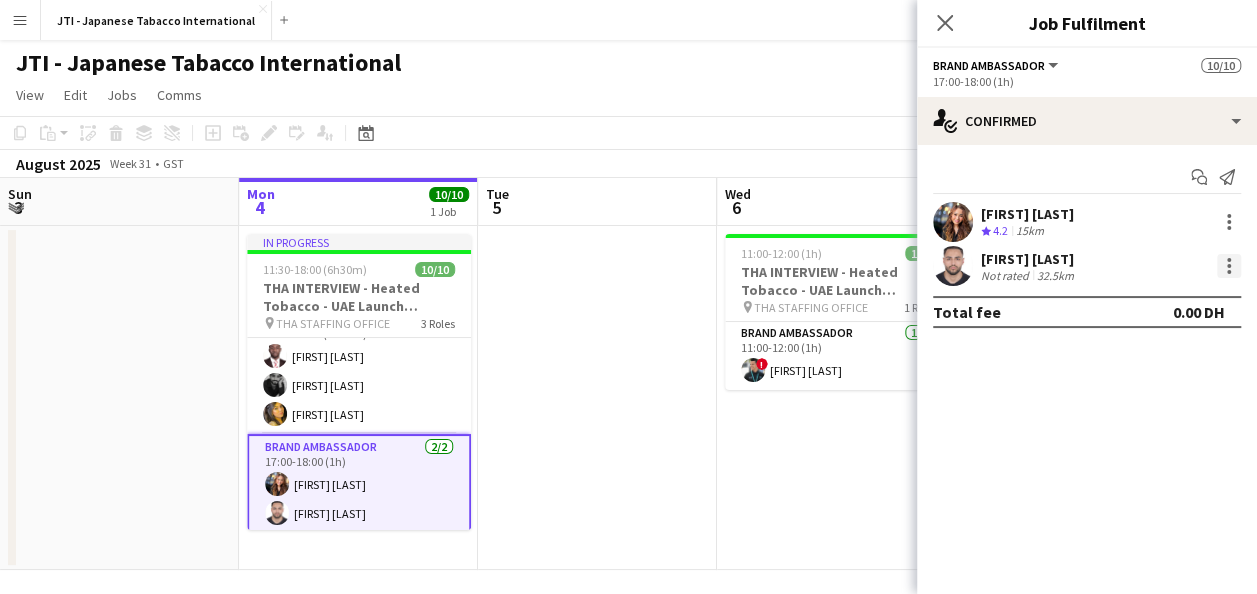 click at bounding box center [1229, 266] 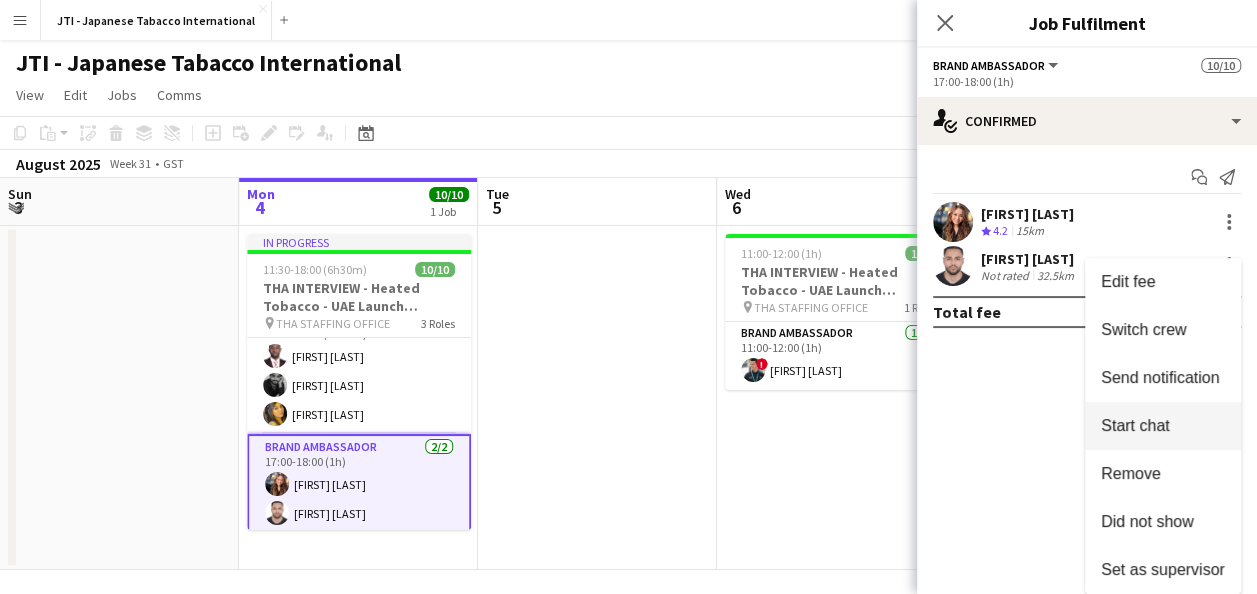 click on "Start chat" at bounding box center [1163, 426] 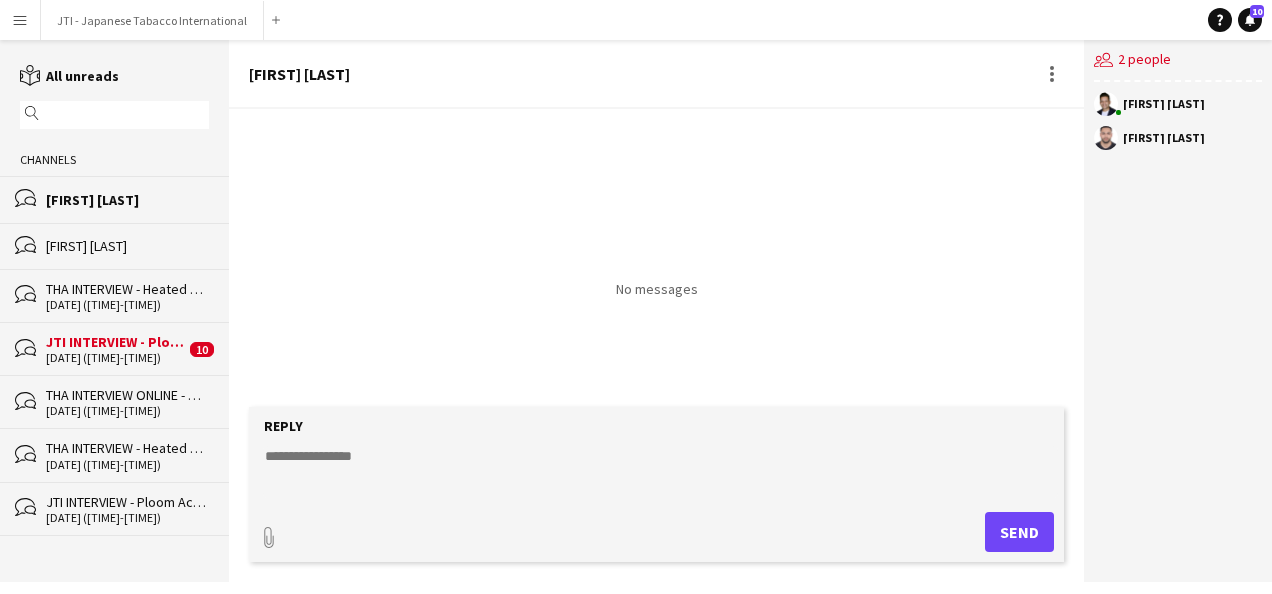 click 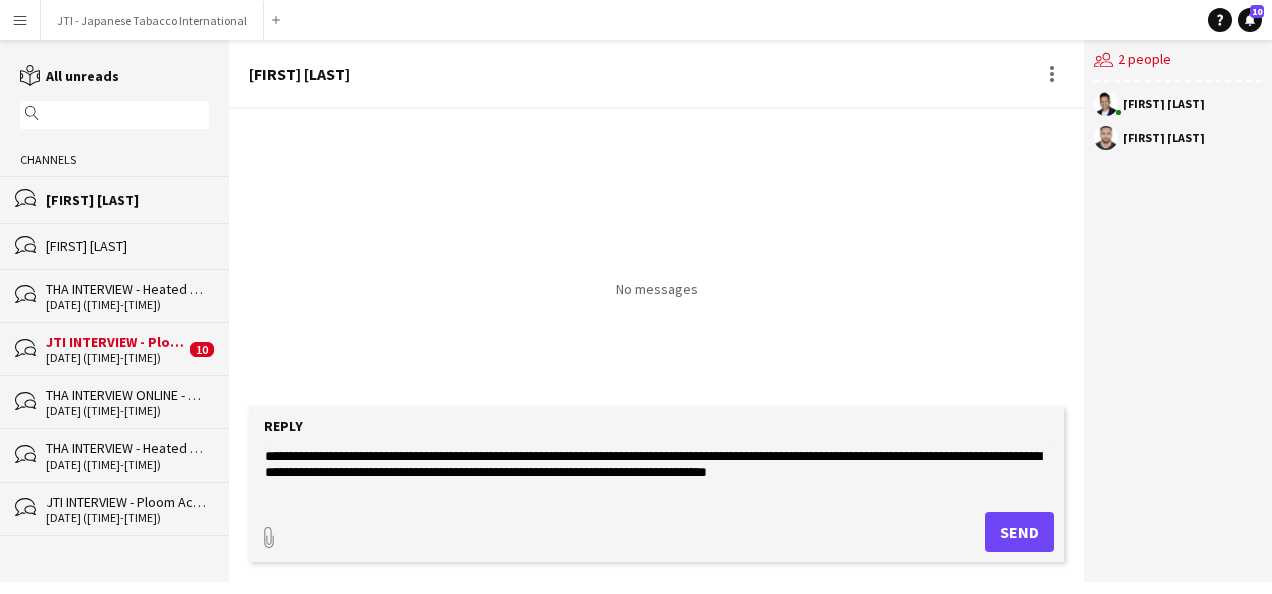 scroll, scrollTop: 14, scrollLeft: 0, axis: vertical 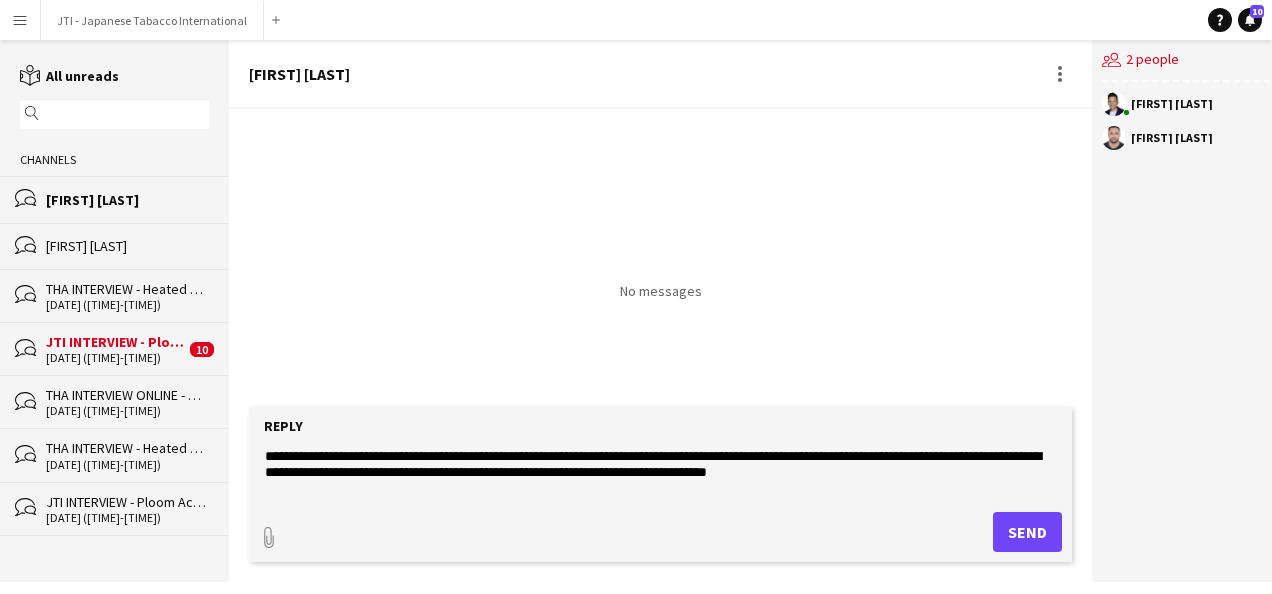type on "**********" 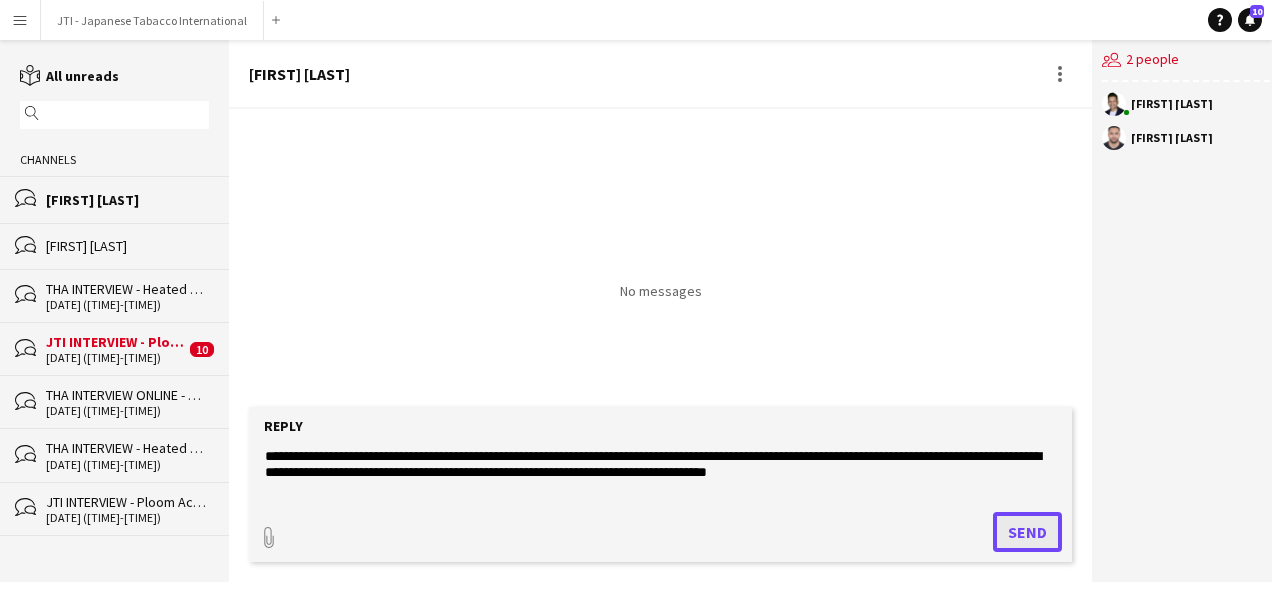 click on "Send" 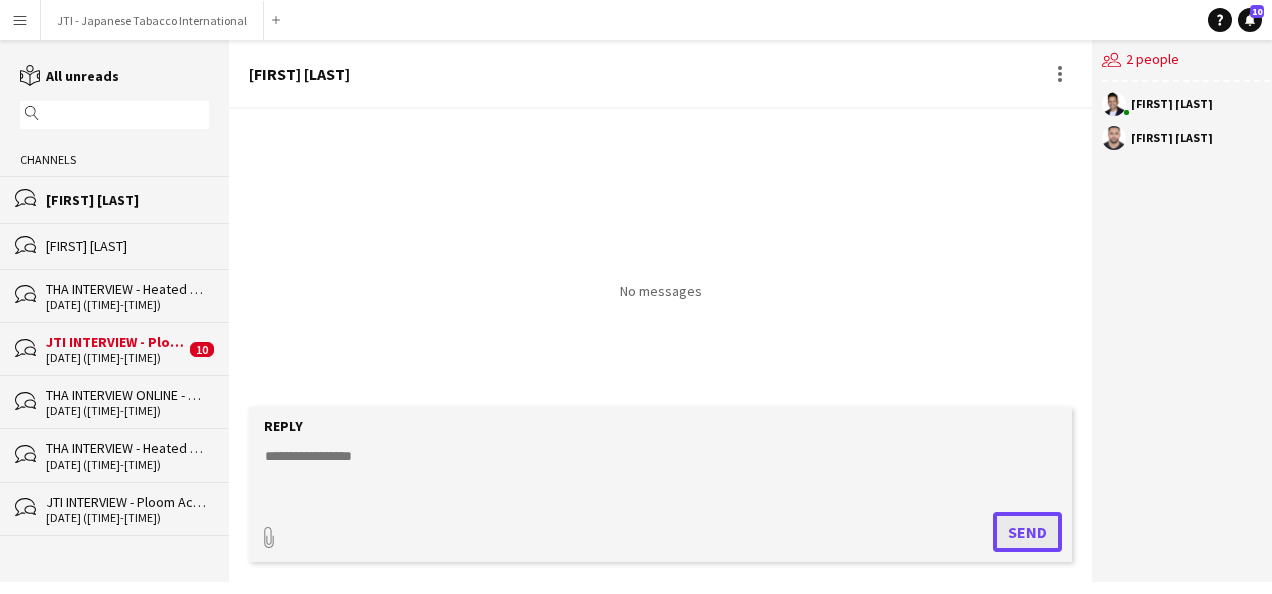scroll, scrollTop: 0, scrollLeft: 0, axis: both 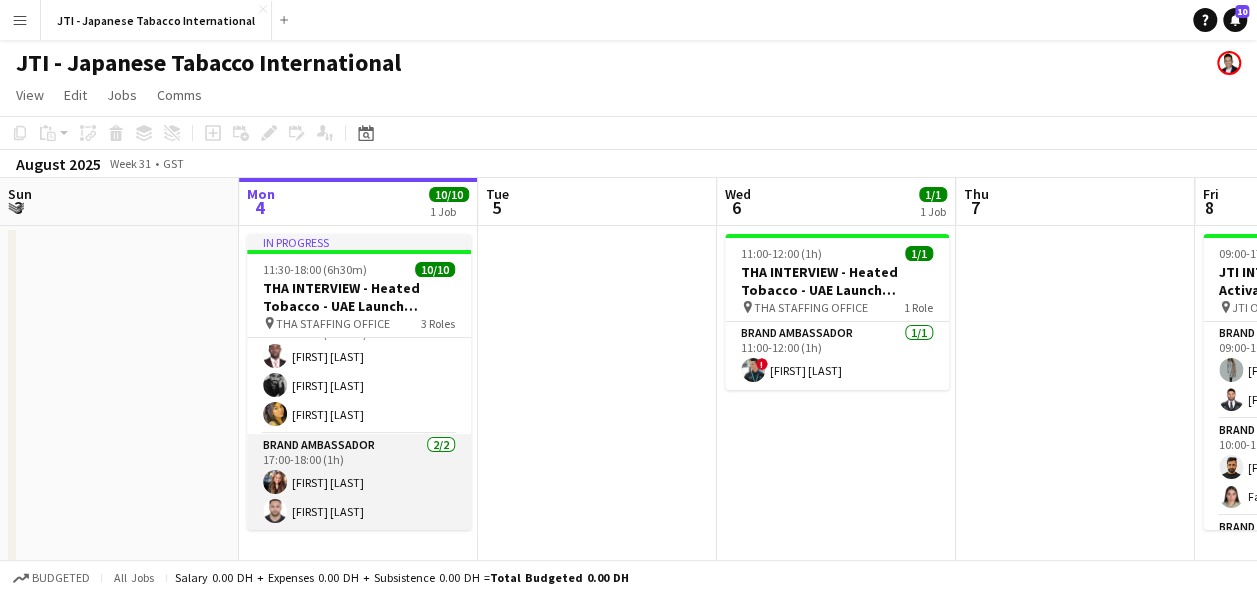 click on "Brand Ambassador    2/2   [TIME]-[TIME] ([DURATION])
[FIRST] [LAST] [FIRST] [LAST]" at bounding box center [359, 482] 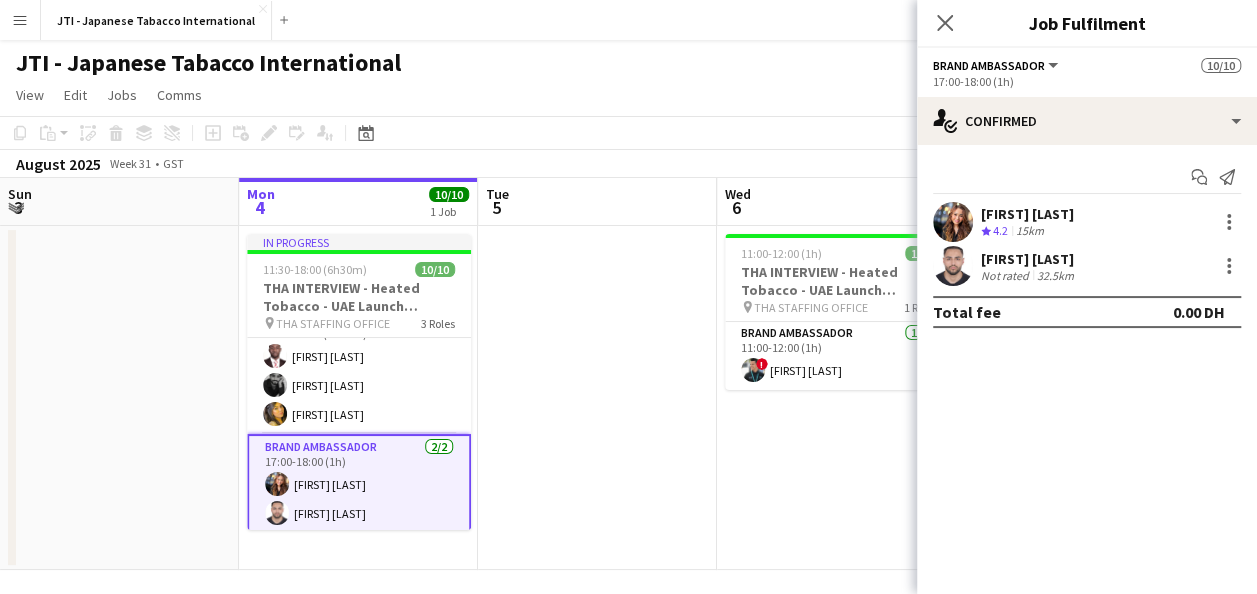 click on "[FIRST] [LAST]" at bounding box center [1027, 214] 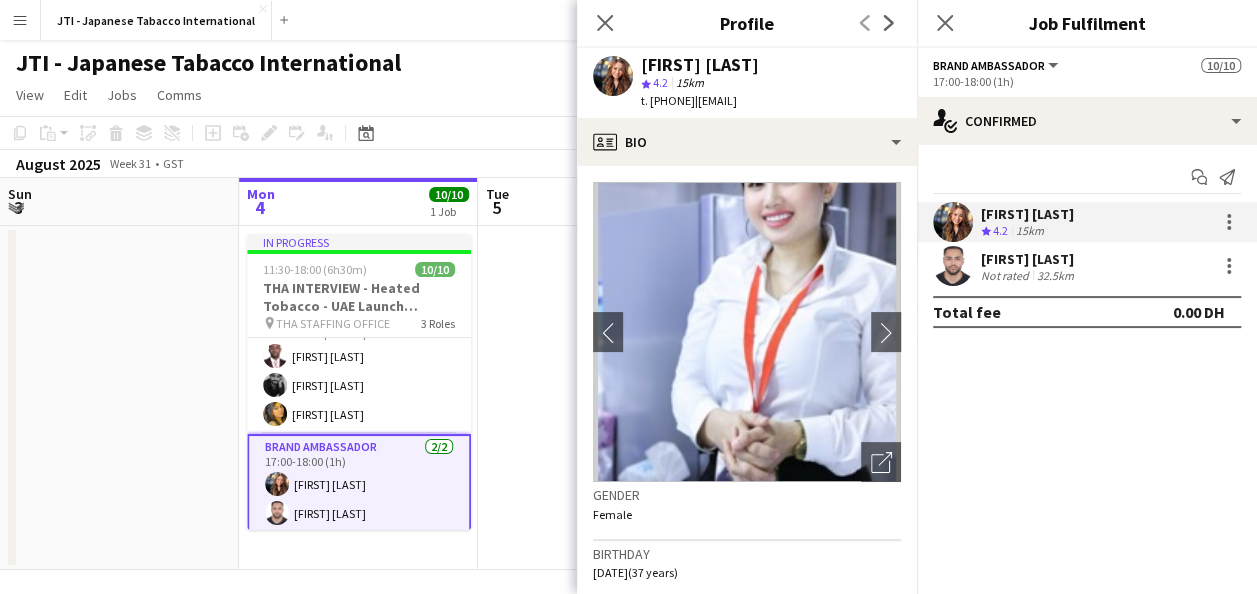 drag, startPoint x: 726, startPoint y: 94, endPoint x: 651, endPoint y: 100, distance: 75.23962 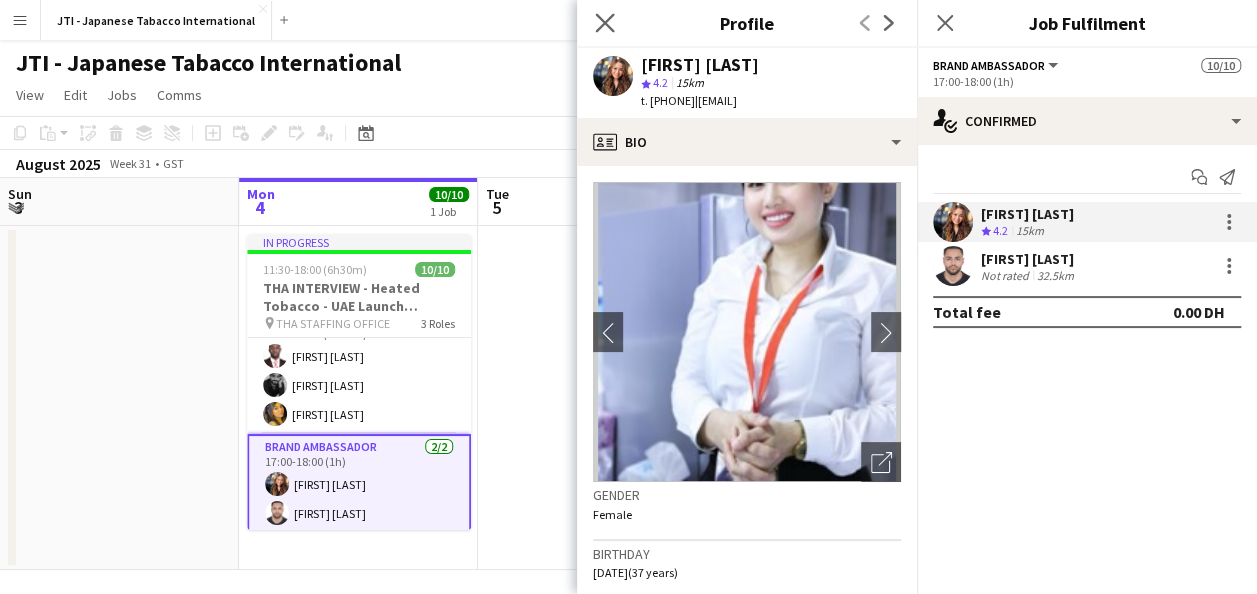 click on "Close pop-in" 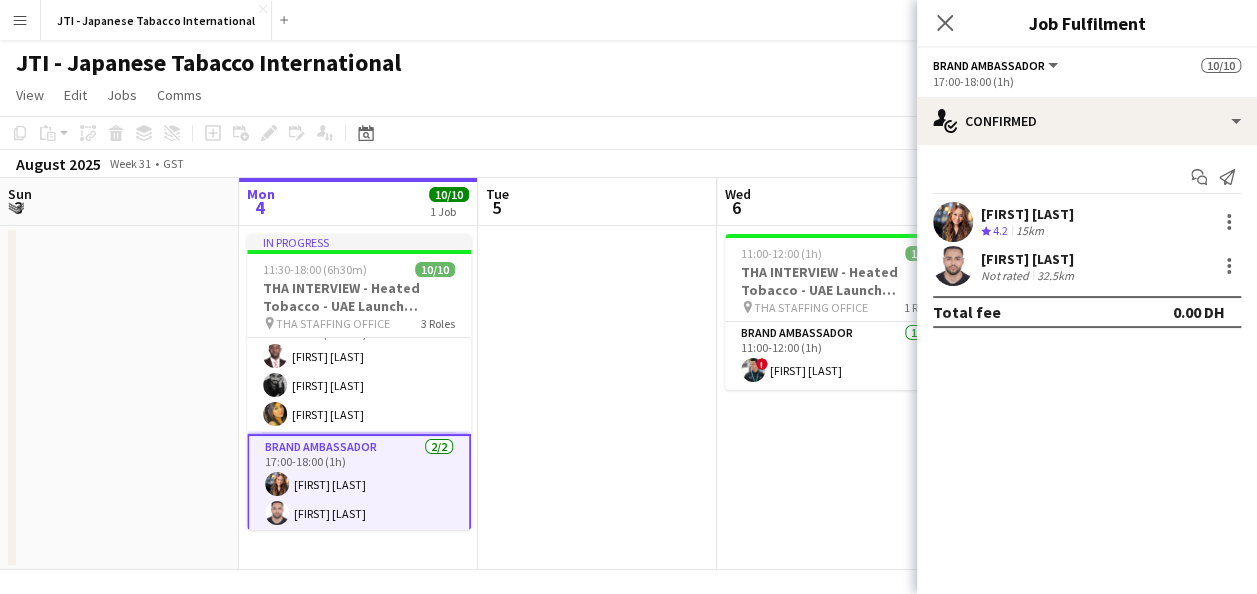 click on "[FIRST] [LAST]" at bounding box center (1027, 214) 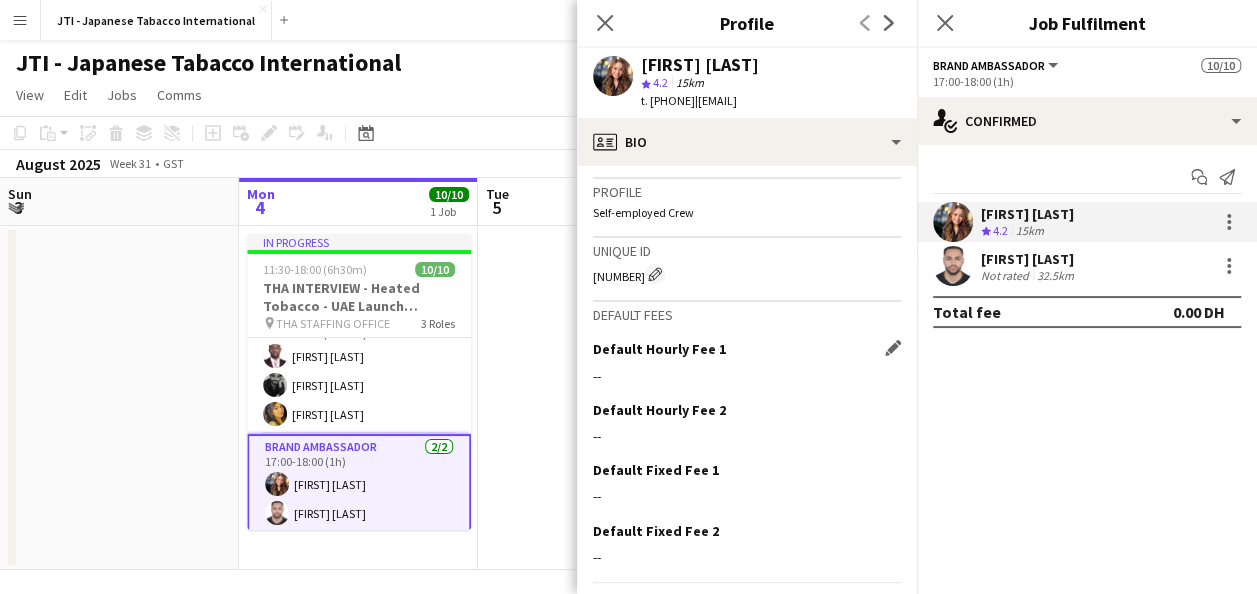 scroll, scrollTop: 2332, scrollLeft: 0, axis: vertical 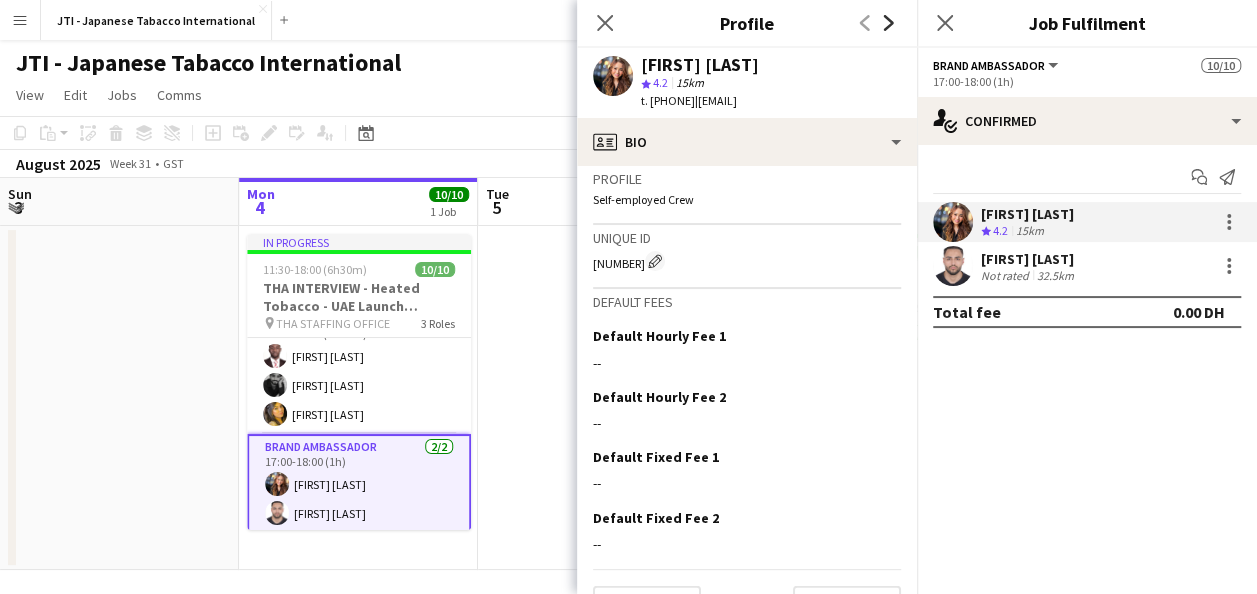 click 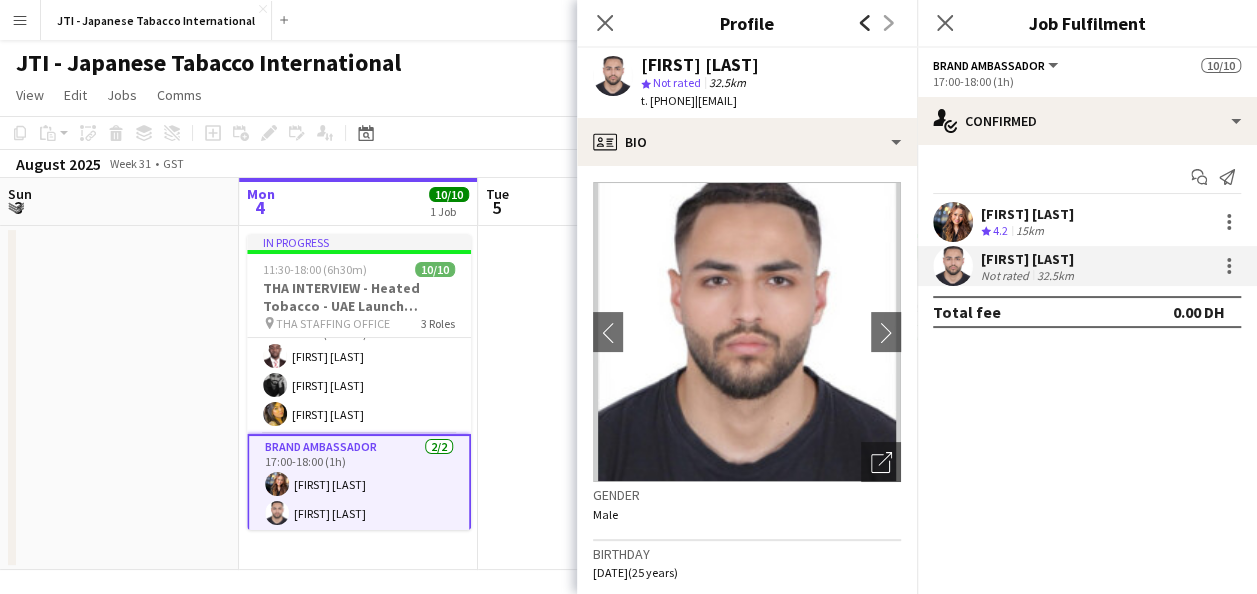 click on "Previous" 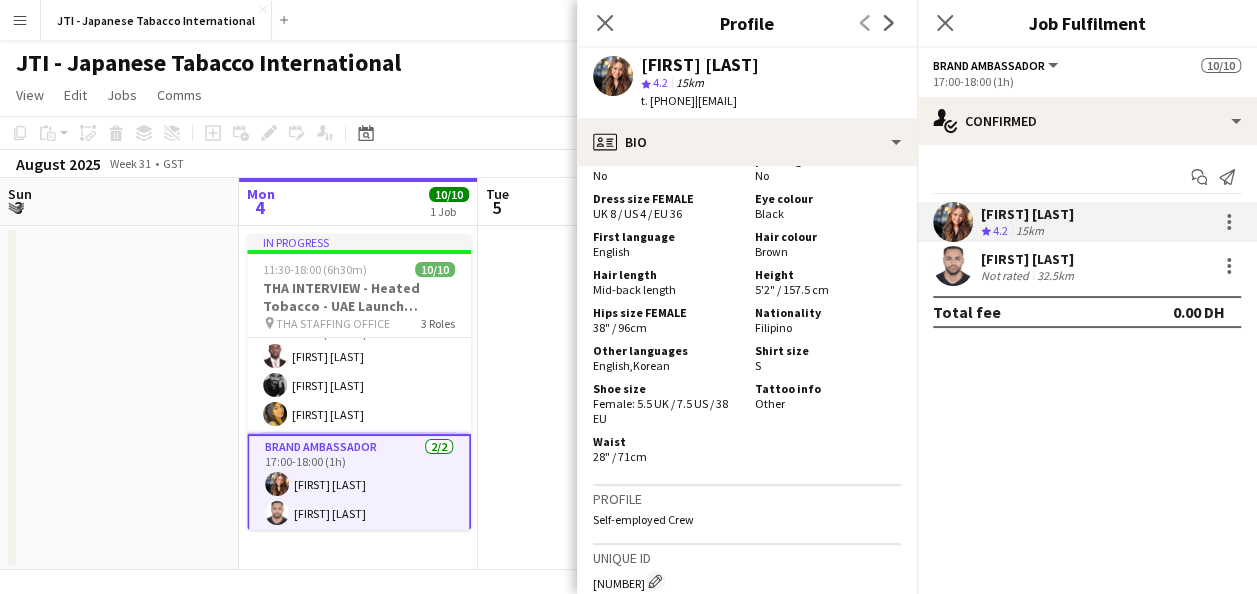 scroll, scrollTop: 2379, scrollLeft: 0, axis: vertical 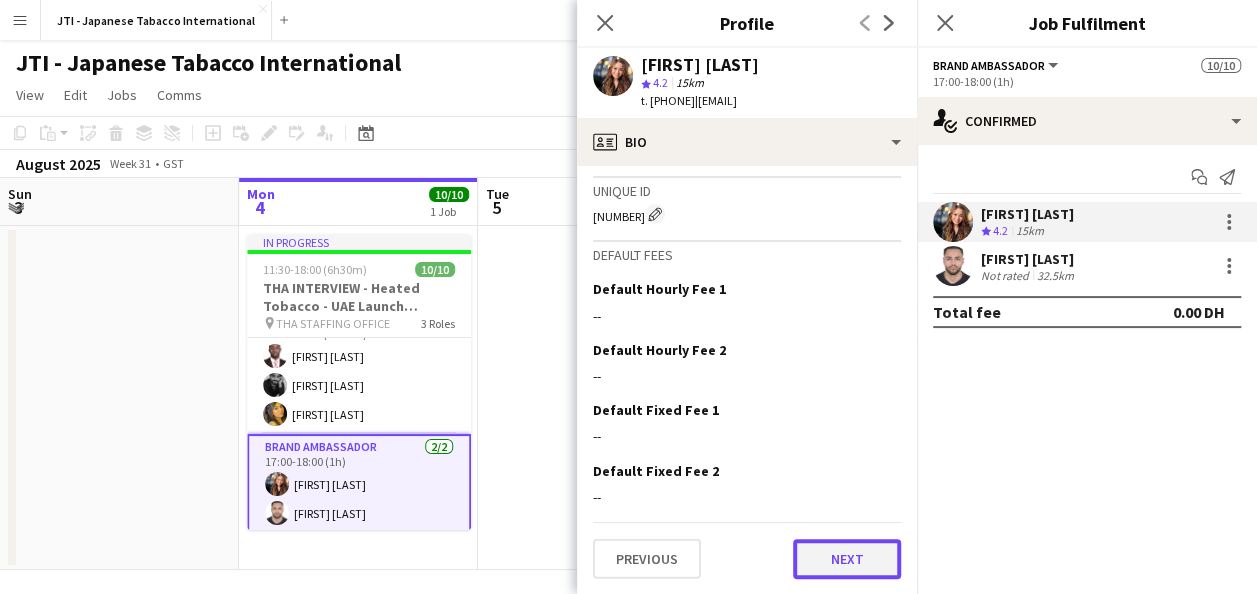 click on "Next" 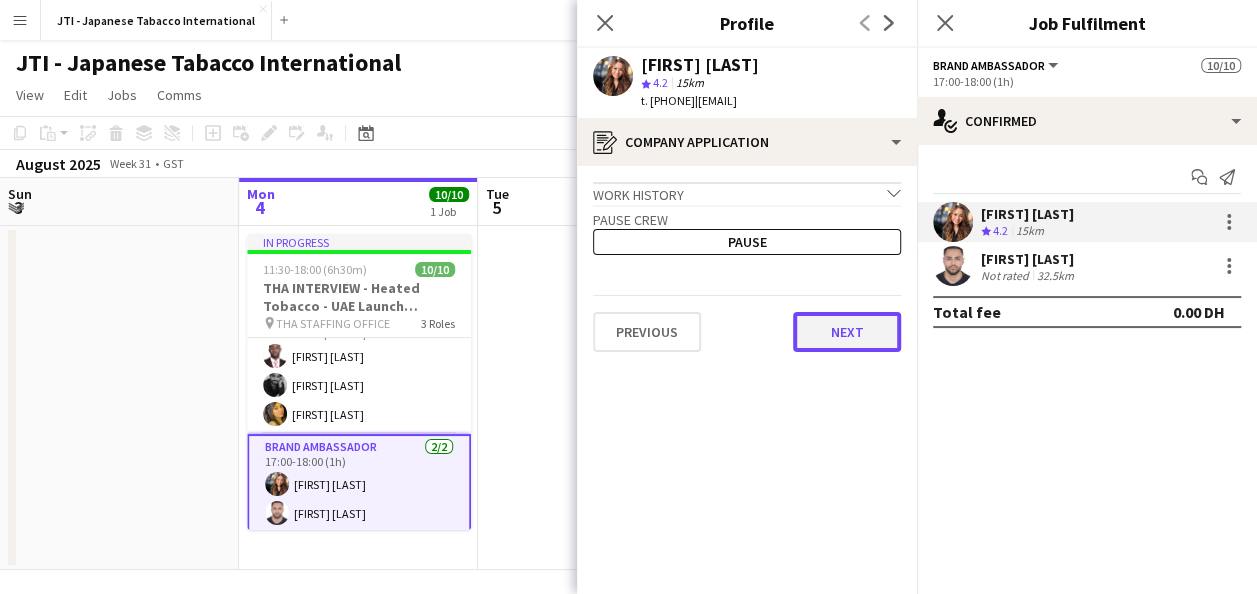 click on "Next" 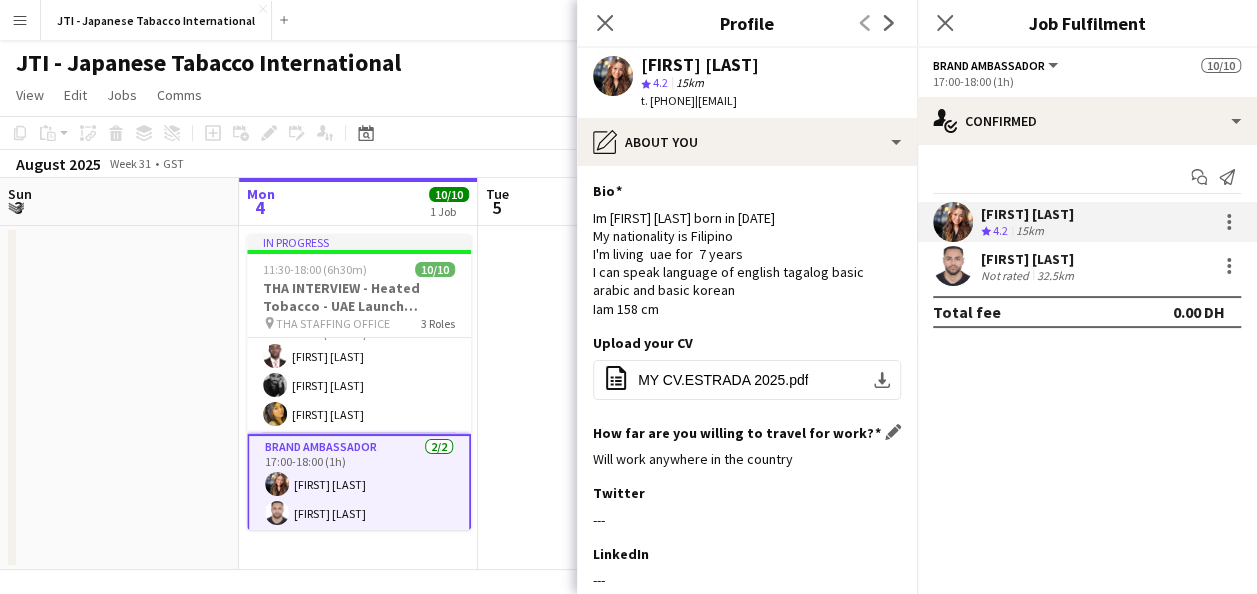 scroll, scrollTop: 262, scrollLeft: 0, axis: vertical 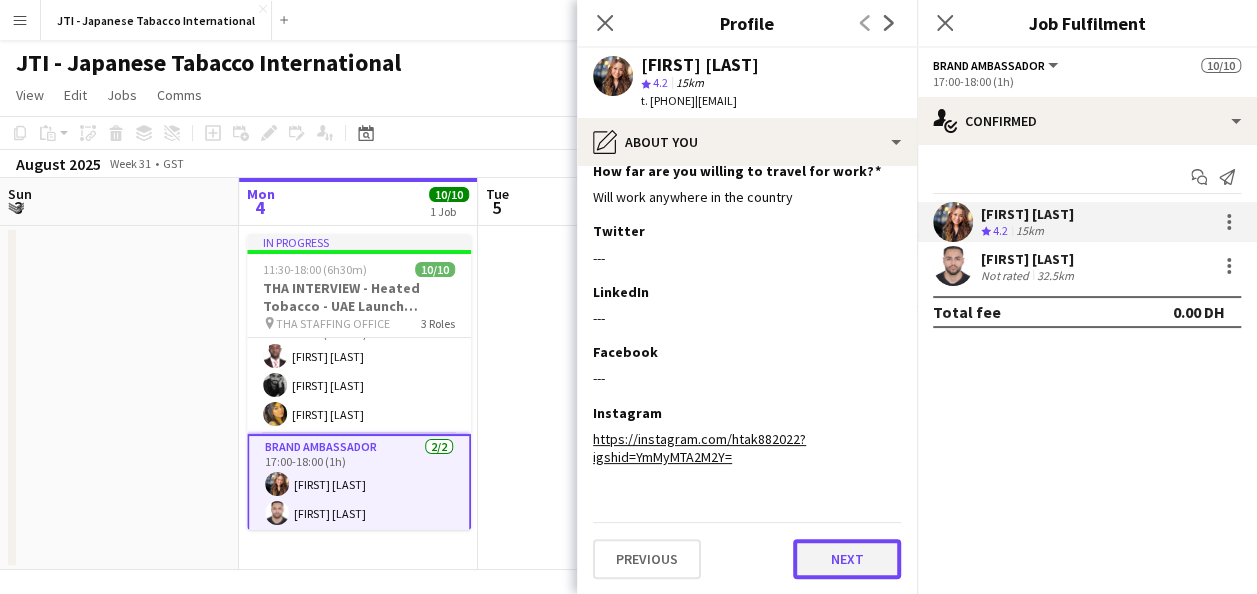 click on "Next" 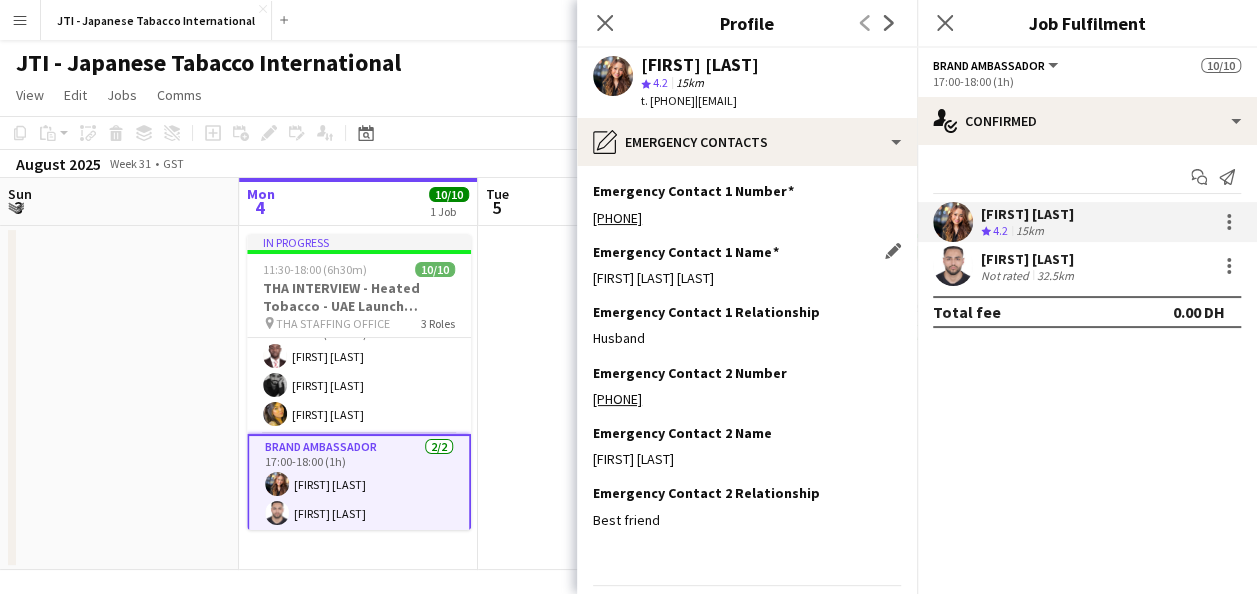 scroll, scrollTop: 63, scrollLeft: 0, axis: vertical 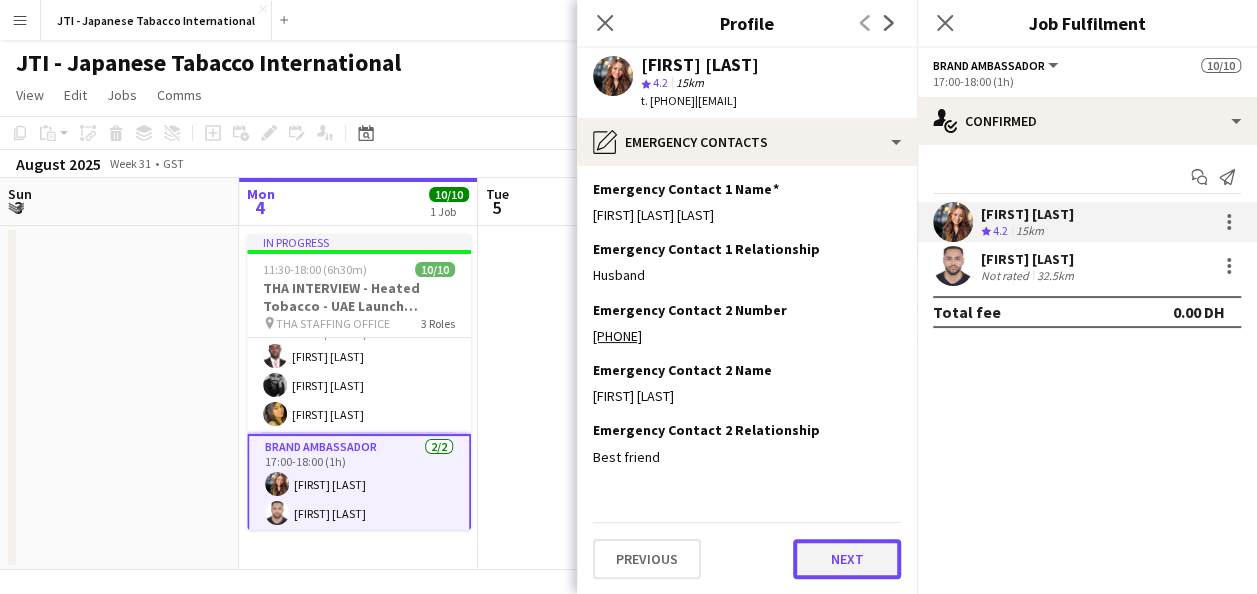click on "Next" 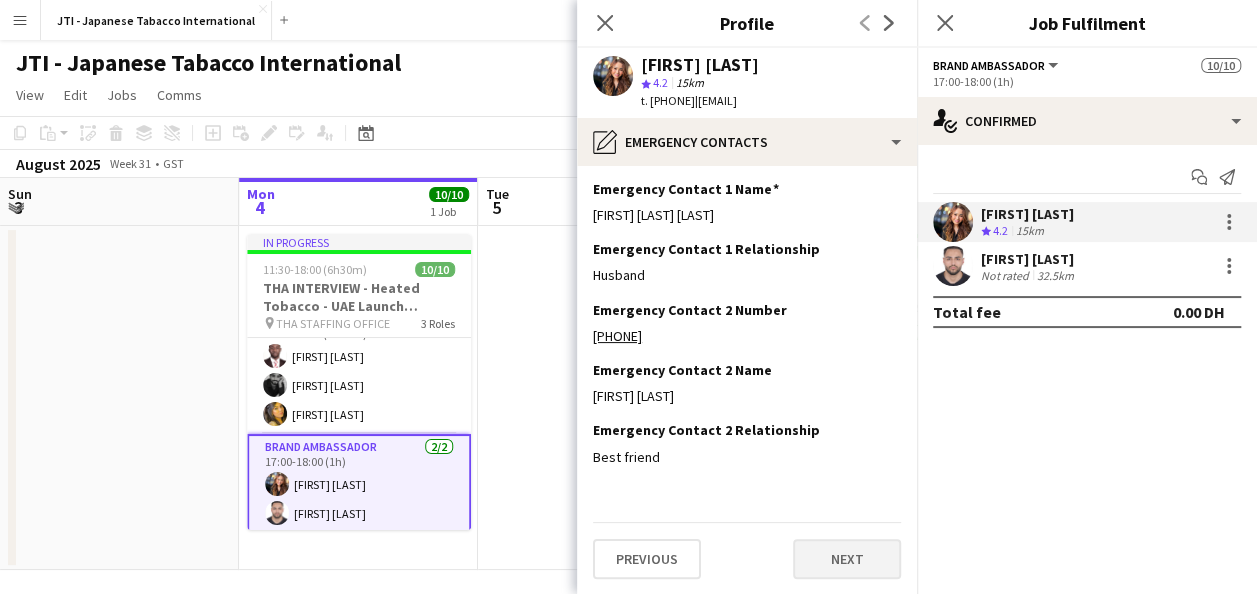 scroll, scrollTop: 0, scrollLeft: 0, axis: both 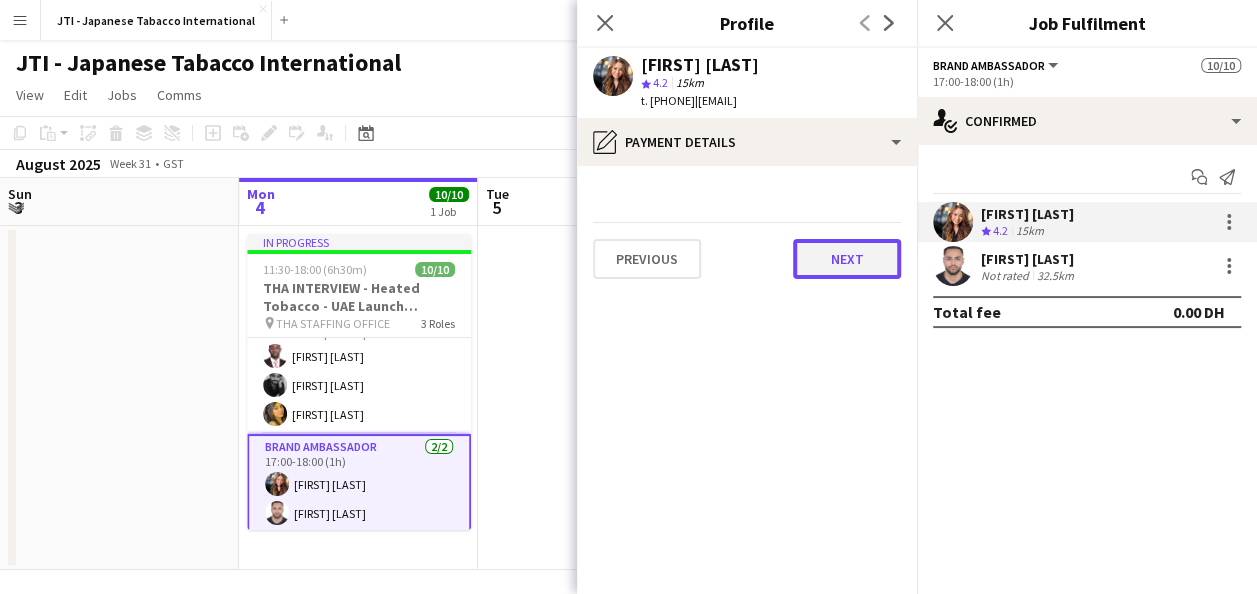 click on "Next" 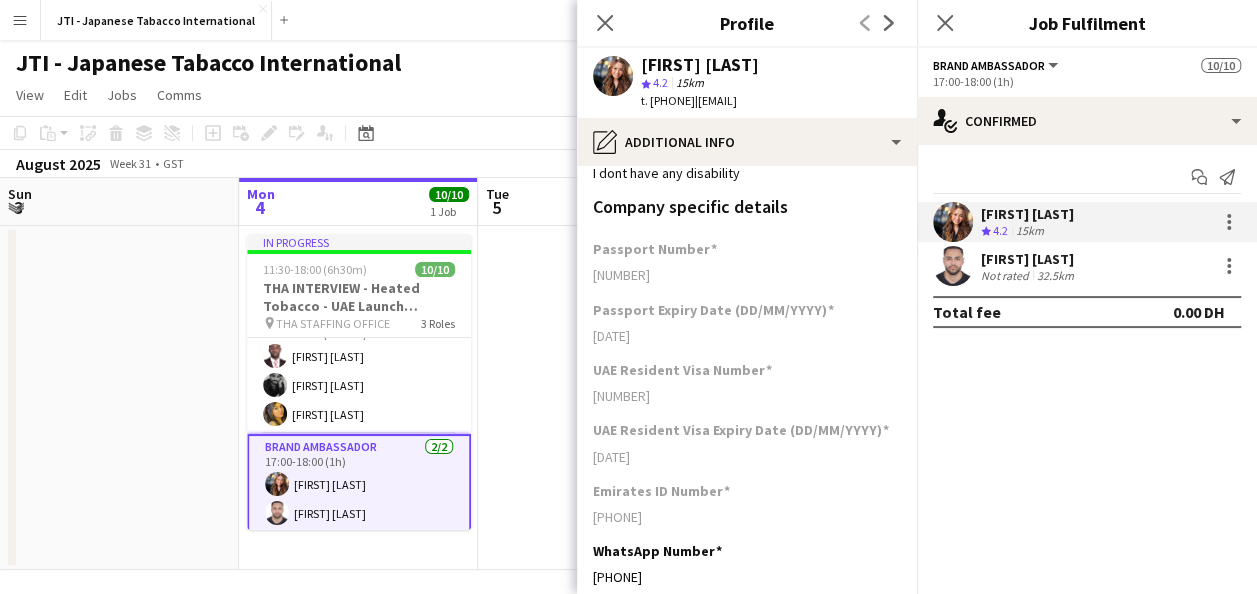 scroll, scrollTop: 323, scrollLeft: 0, axis: vertical 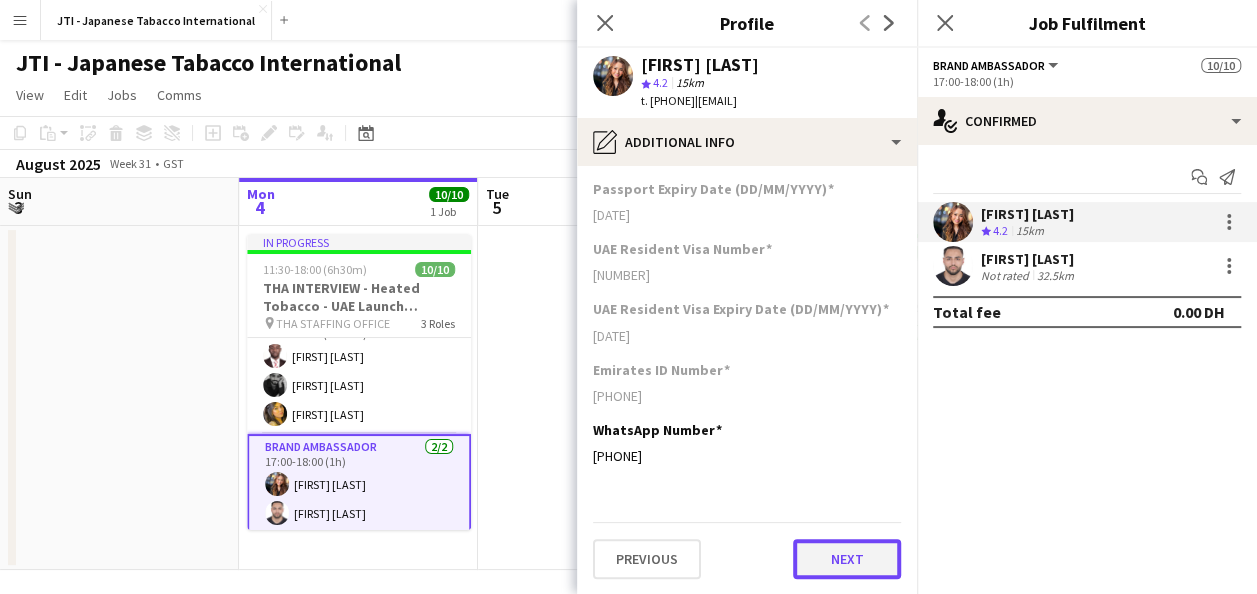 click on "Next" 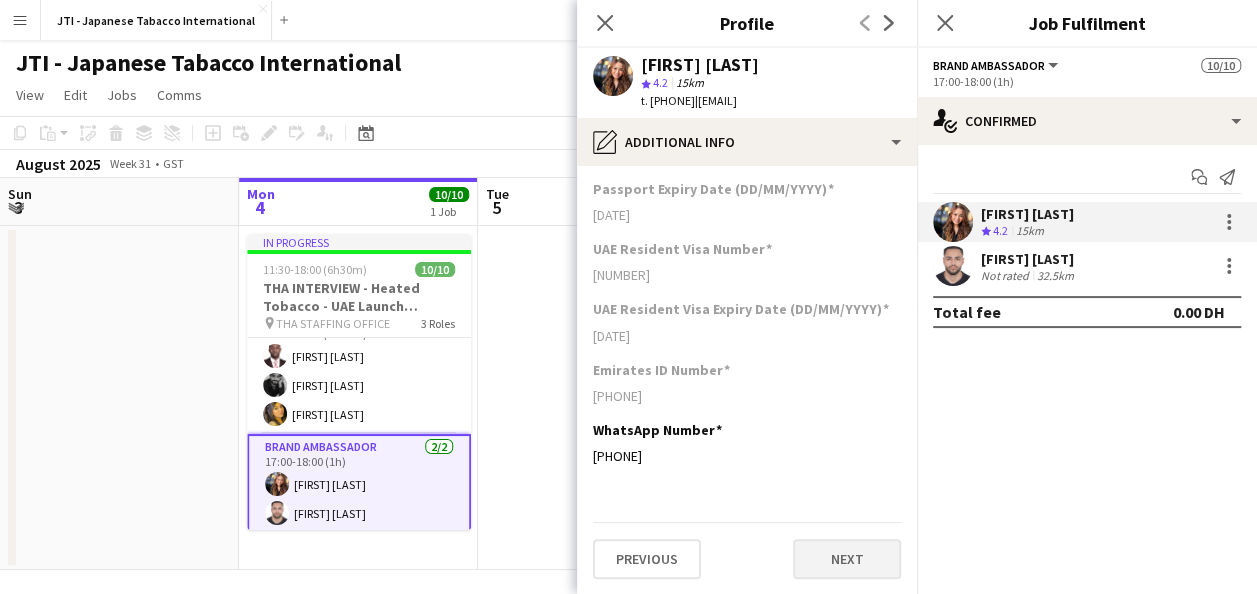 scroll, scrollTop: 0, scrollLeft: 0, axis: both 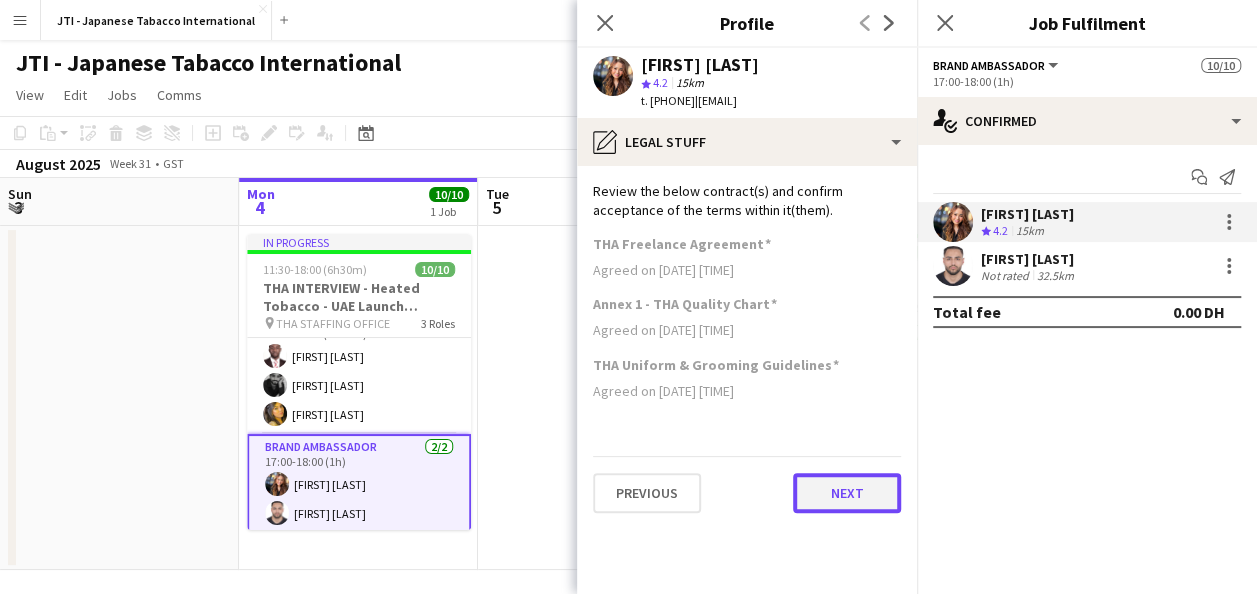 click on "Next" 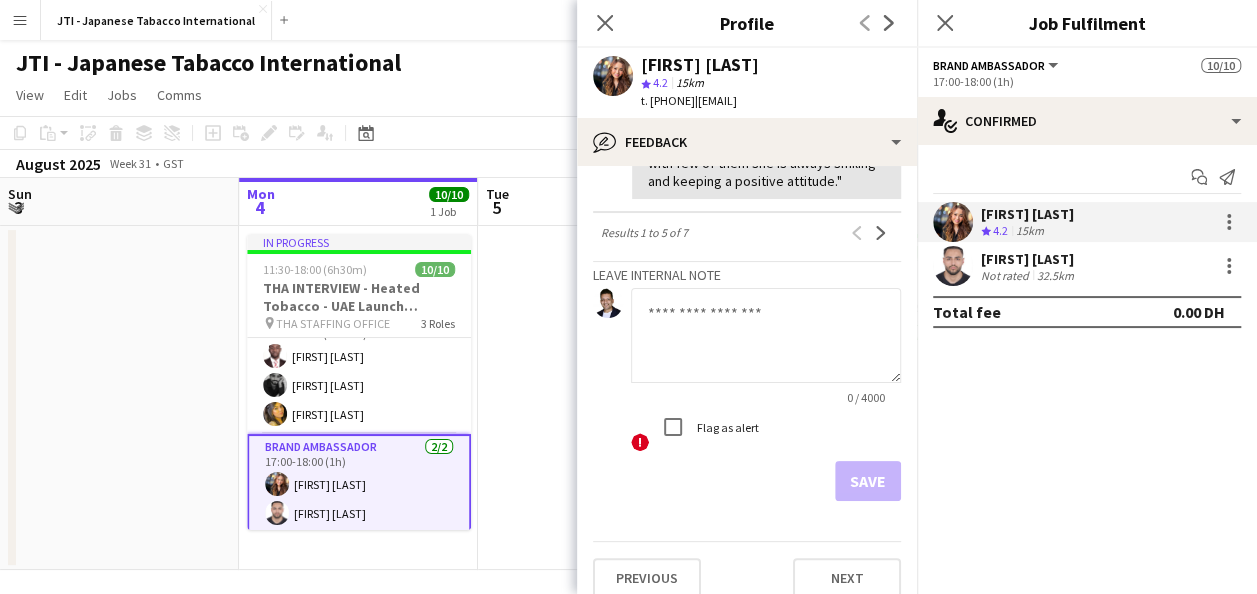 scroll, scrollTop: 967, scrollLeft: 0, axis: vertical 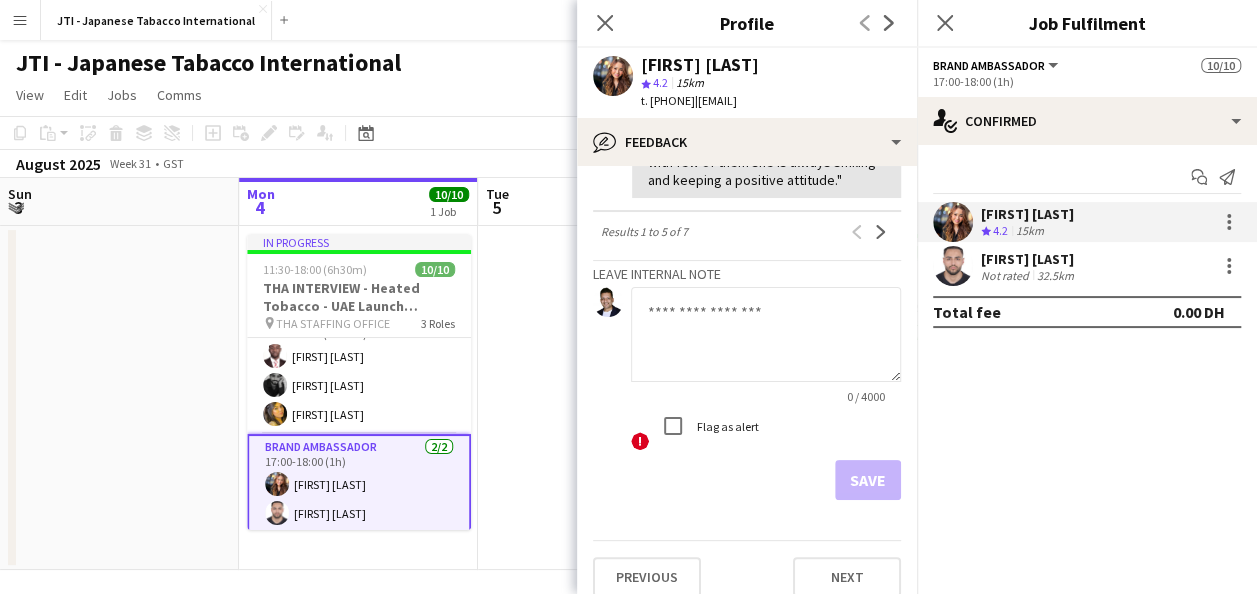 click on "Close pop-in" 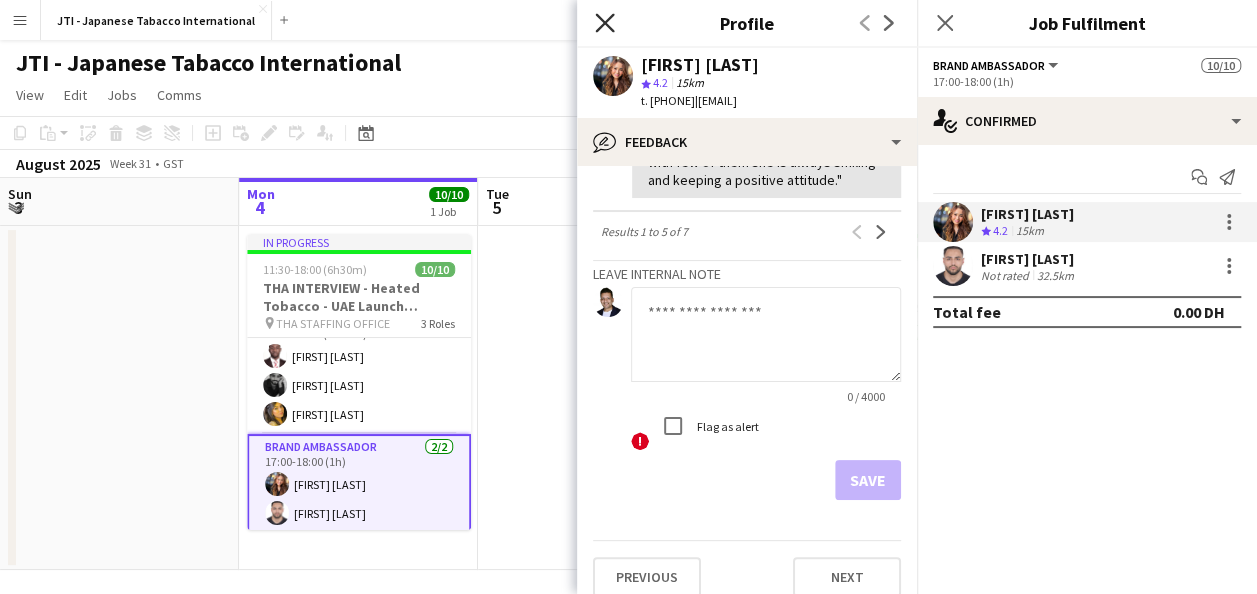 click on "Close pop-in" 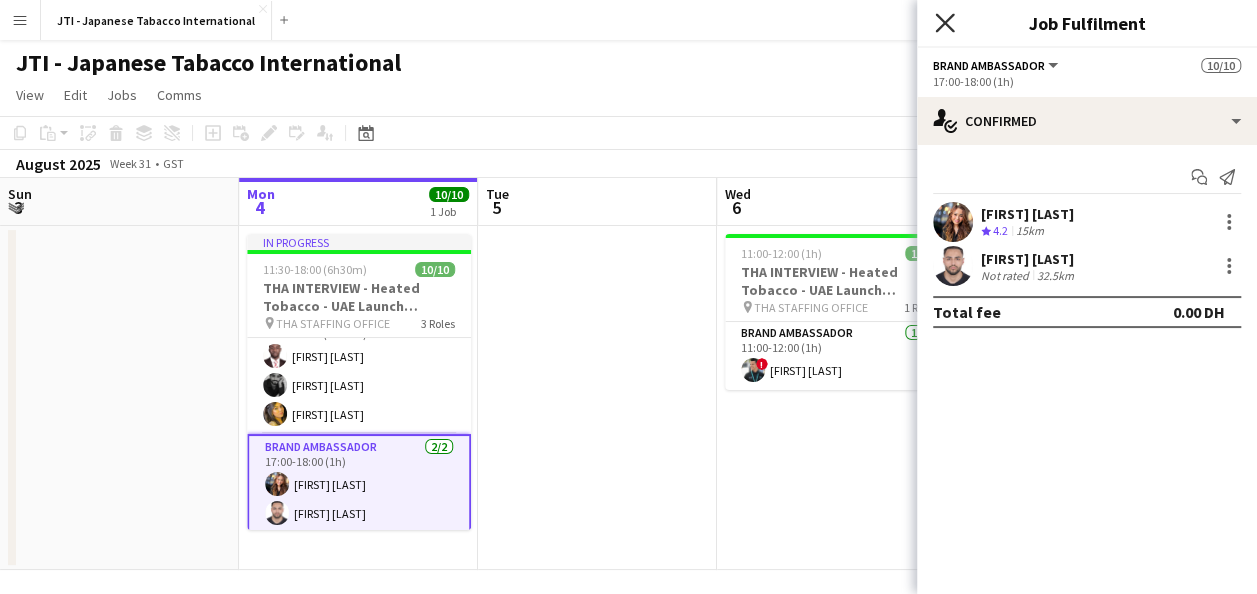 click on "Close pop-in" 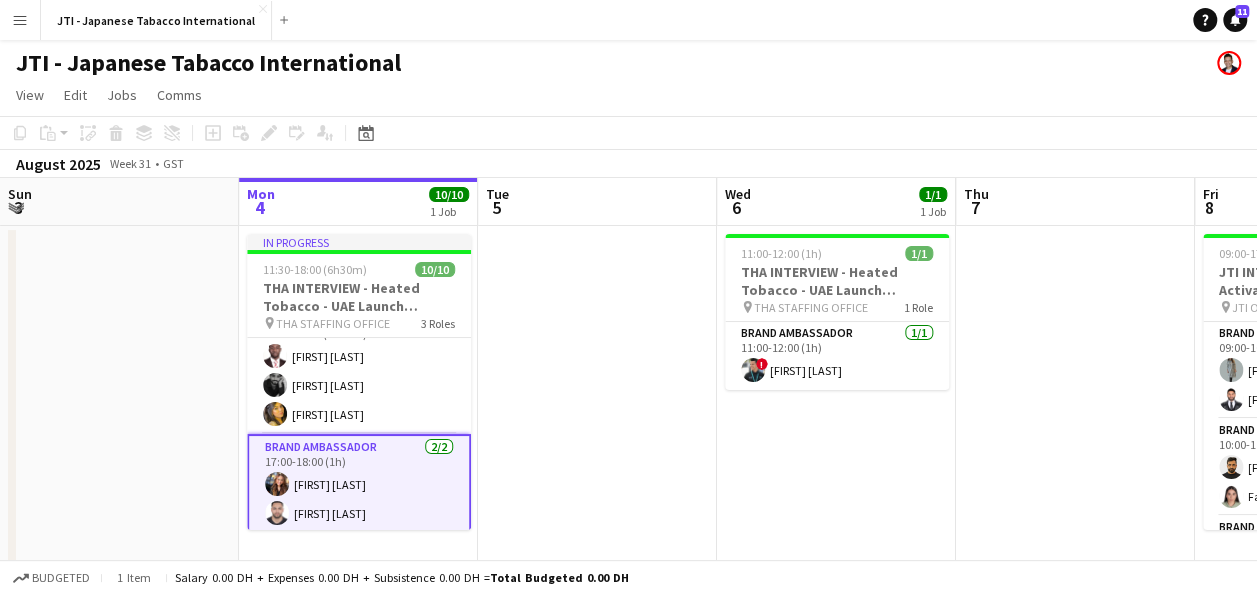 click on "Menu
Boards
Boards   Boards   All jobs   Status
Workforce
Workforce   My Workforce   Recruiting
Comms
Comms
Pay
Pay   Approvals
Platform Settings
Platform Settings   Your settings
Training Academy
Training Academy
Knowledge Base
Knowledge Base
Product Updates
Product Updates   Log Out   Privacy   JTI - Japanese Tabacco International
Close
Add
Help
Notifications
11" at bounding box center [628, 20] 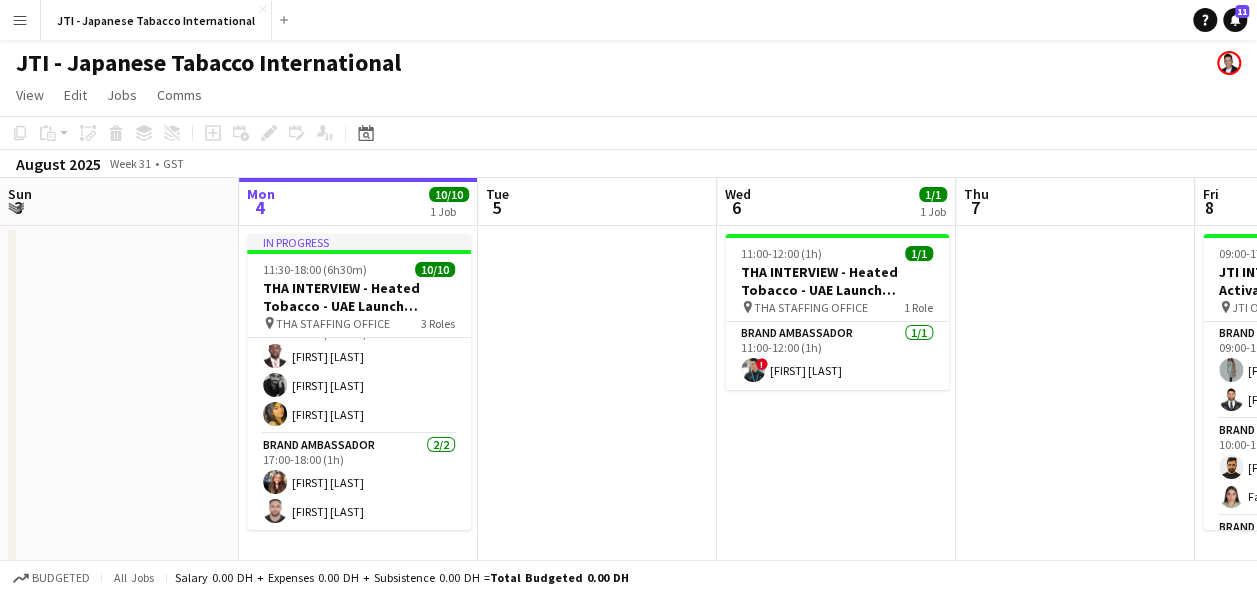 scroll, scrollTop: 10, scrollLeft: 0, axis: vertical 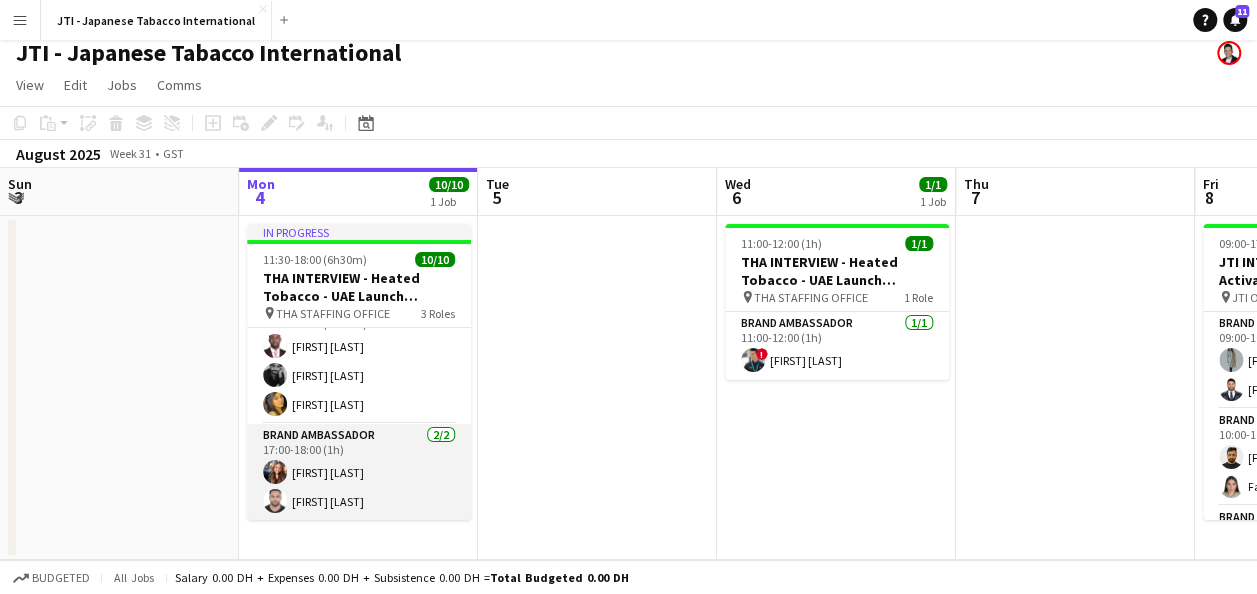 click on "Brand Ambassador    2/2   [TIME]-[TIME] ([DURATION])
[FIRST] [LAST] [FIRST] [LAST]" at bounding box center [359, 472] 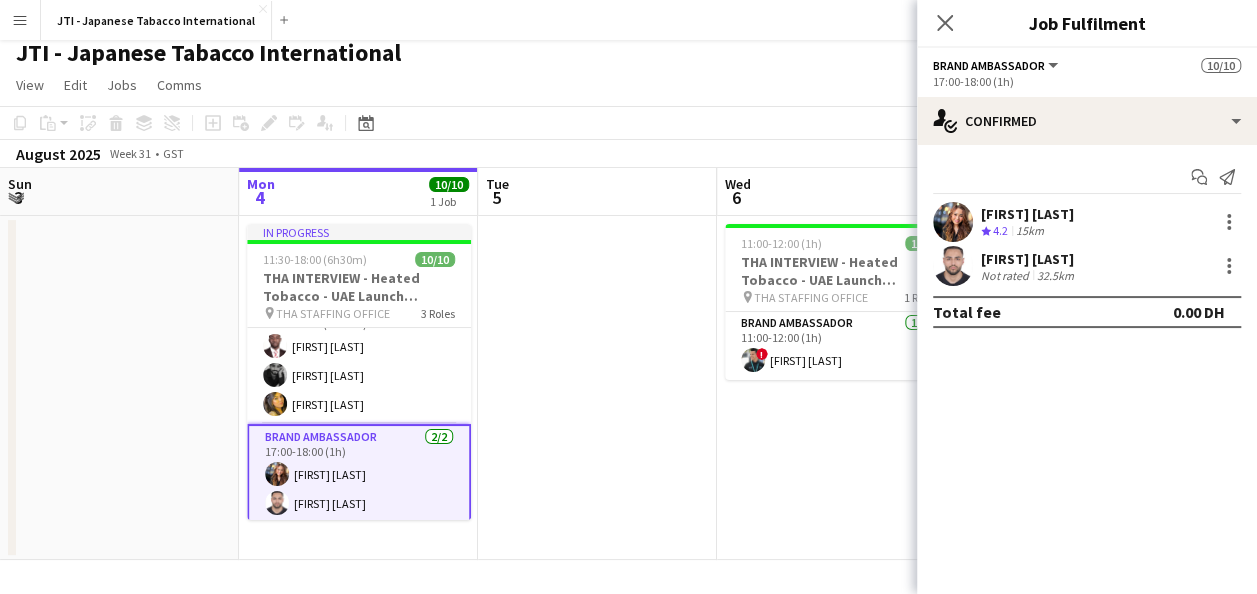click on "32.5km" at bounding box center (1055, 275) 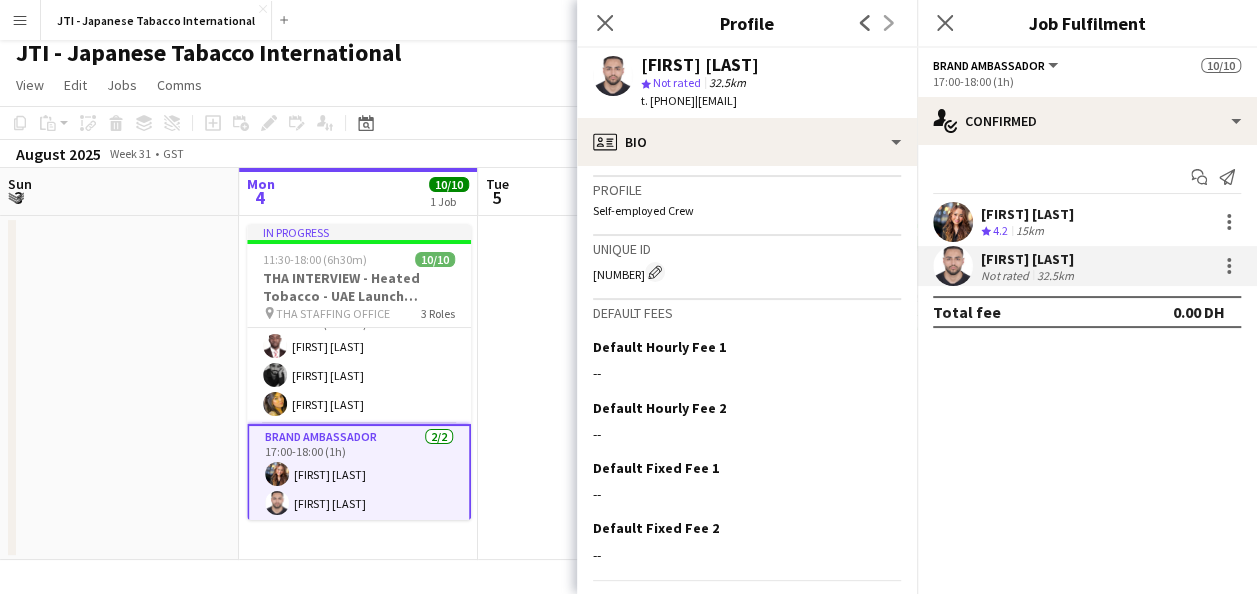 scroll, scrollTop: 2120, scrollLeft: 0, axis: vertical 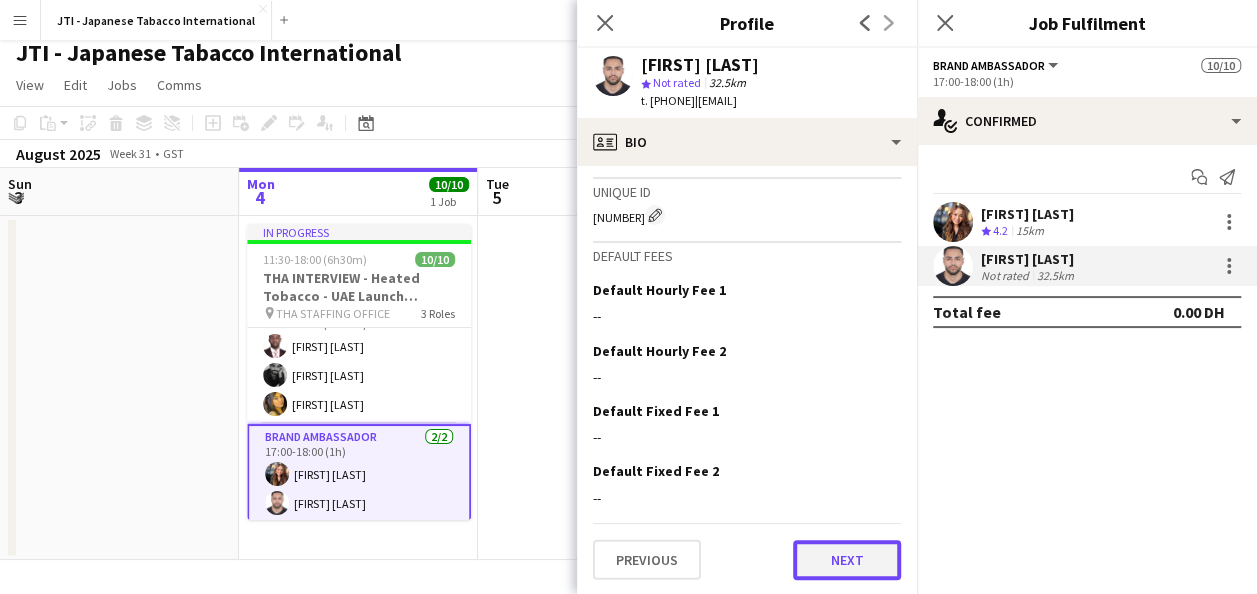 click on "Next" 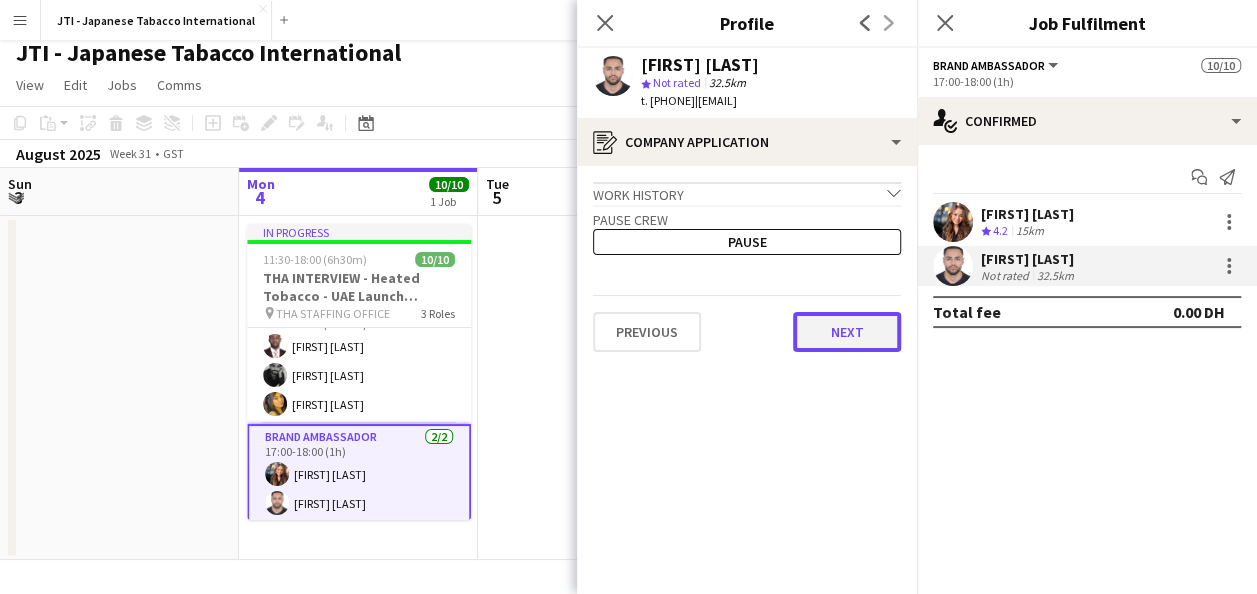 click on "Next" 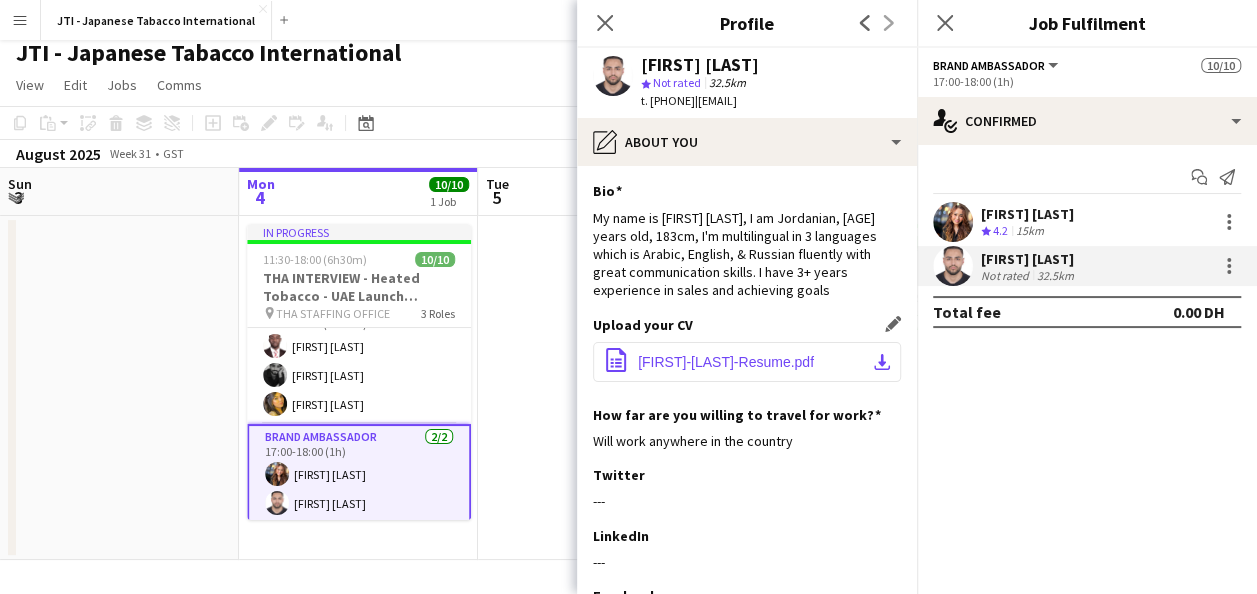 scroll, scrollTop: 226, scrollLeft: 0, axis: vertical 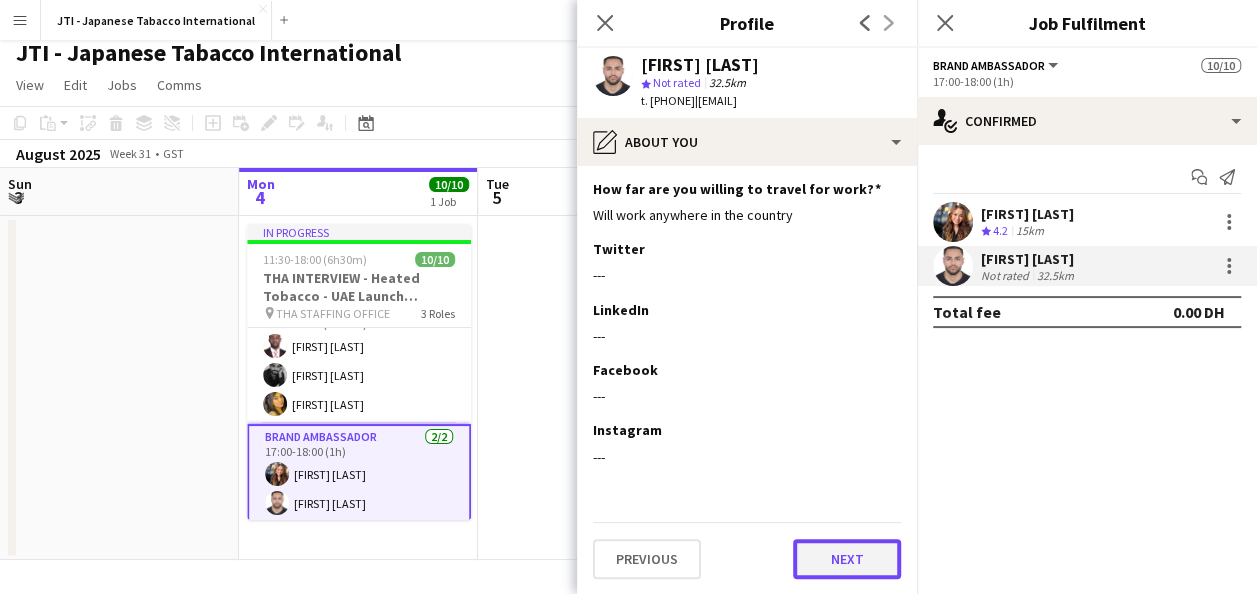 click on "Next" 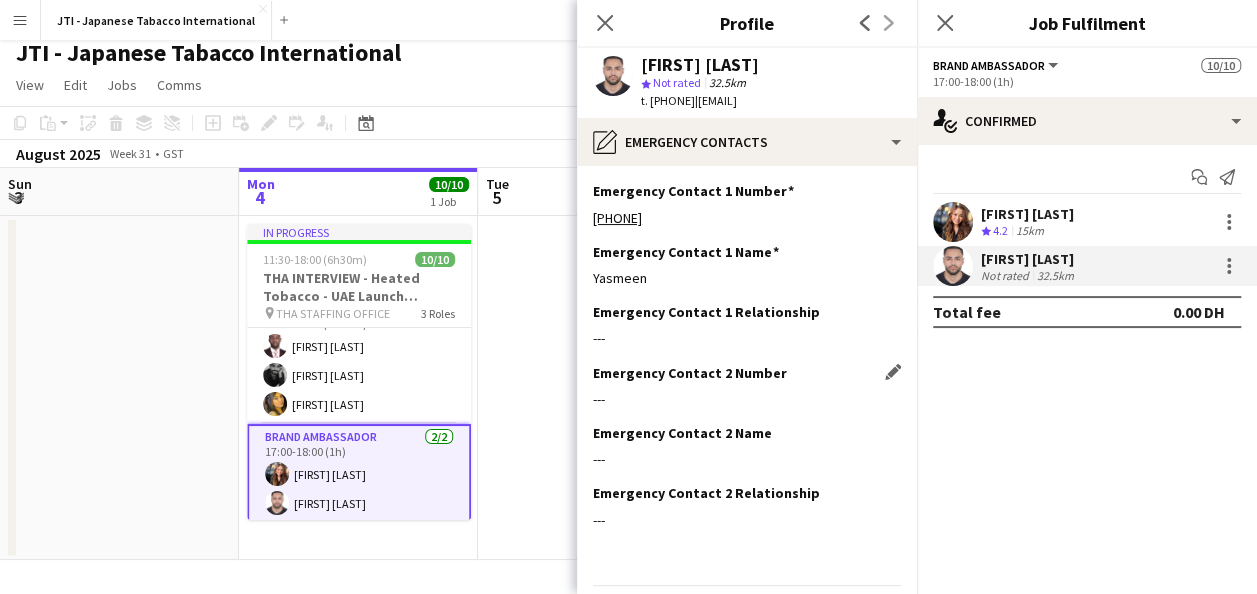 scroll, scrollTop: 63, scrollLeft: 0, axis: vertical 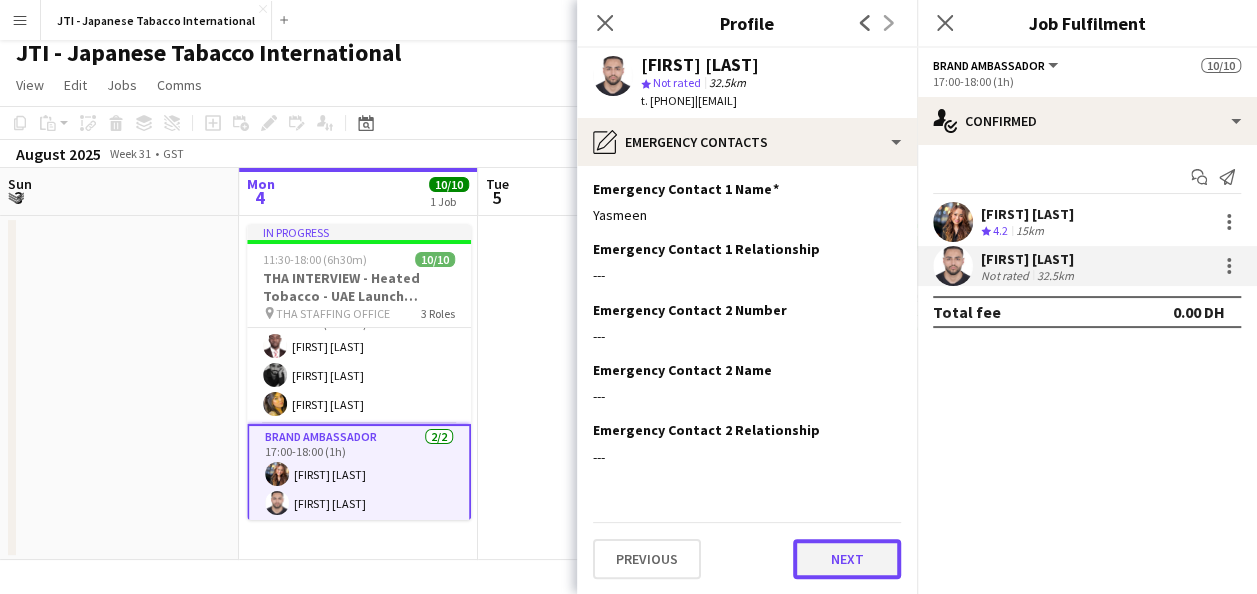 click on "Next" 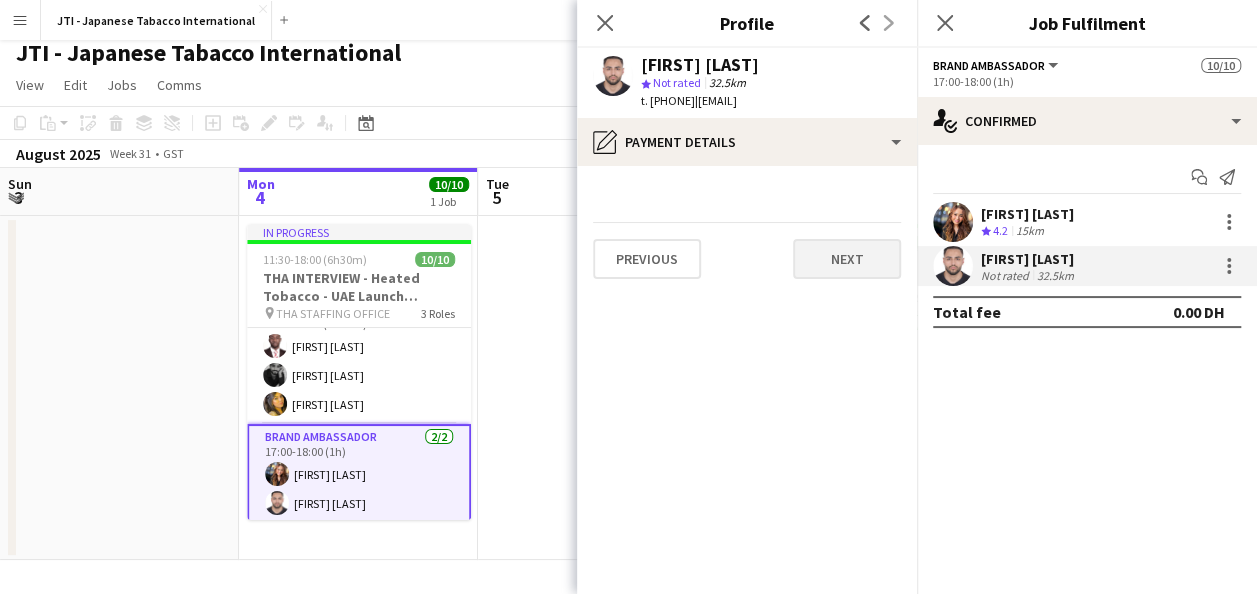 scroll, scrollTop: 0, scrollLeft: 0, axis: both 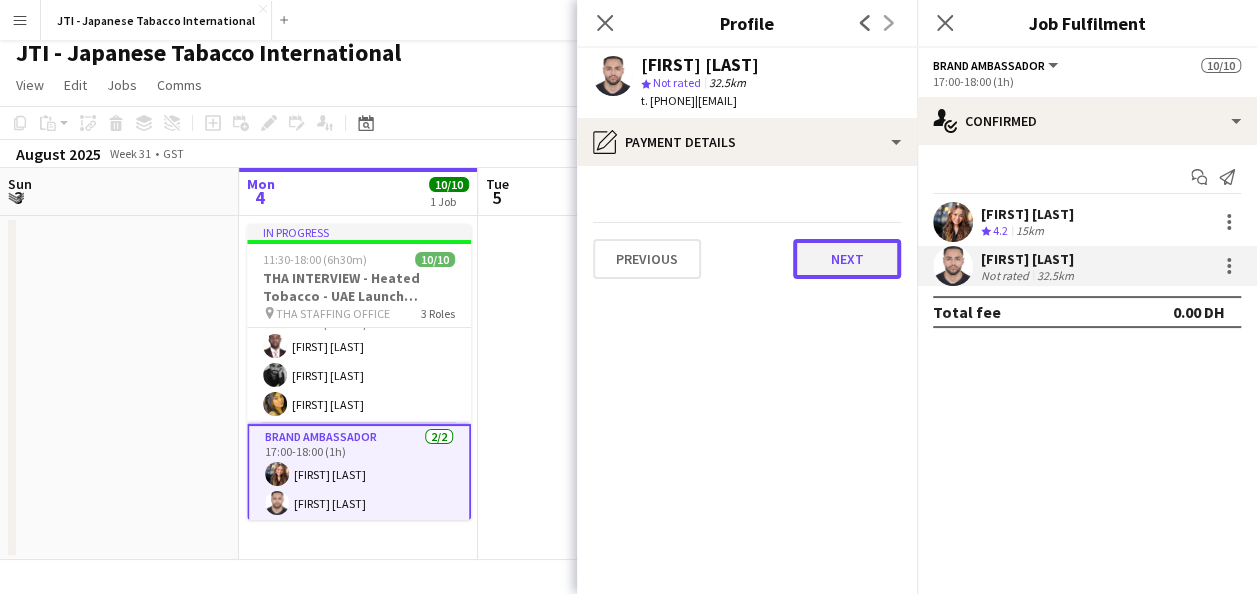 click on "Next" 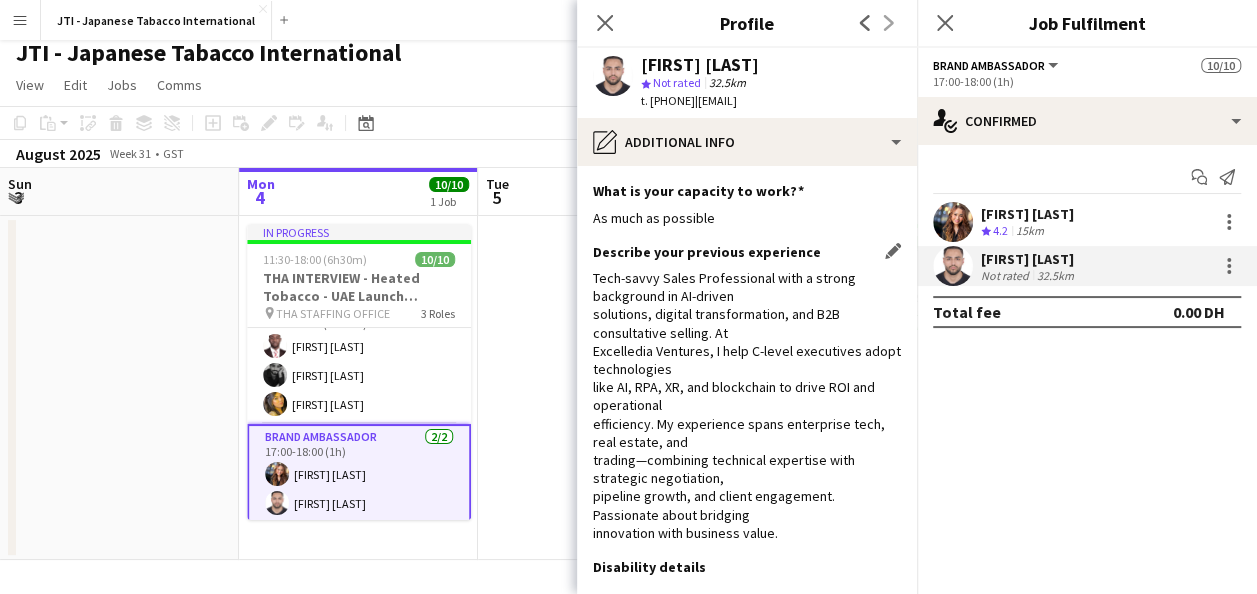 scroll, scrollTop: 541, scrollLeft: 0, axis: vertical 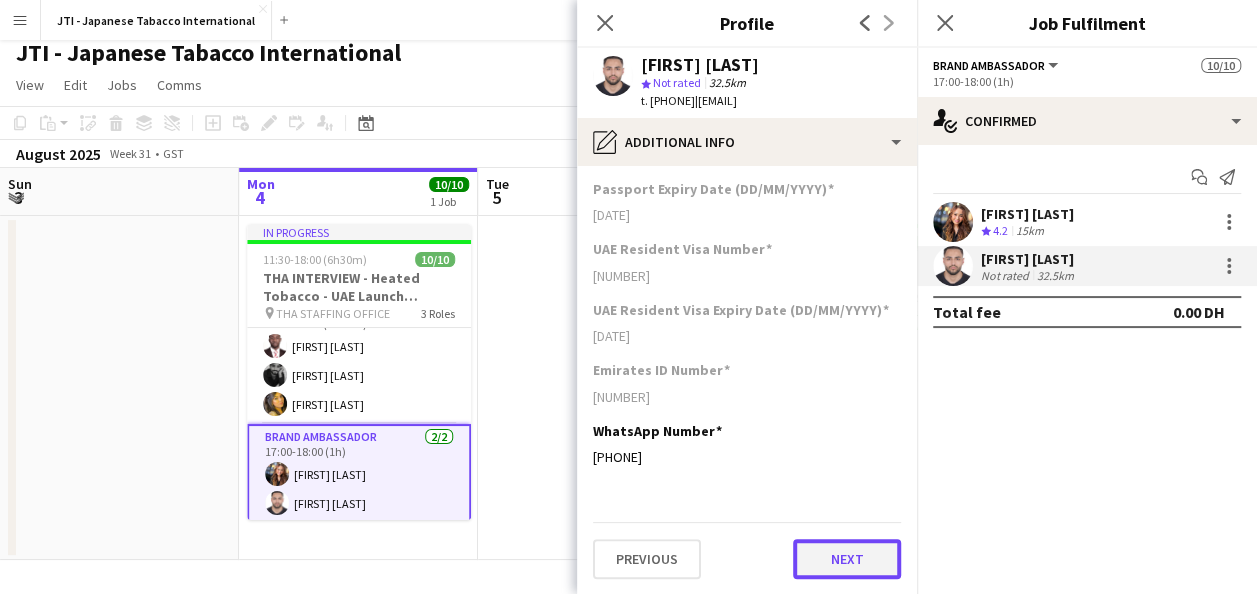 click on "Next" 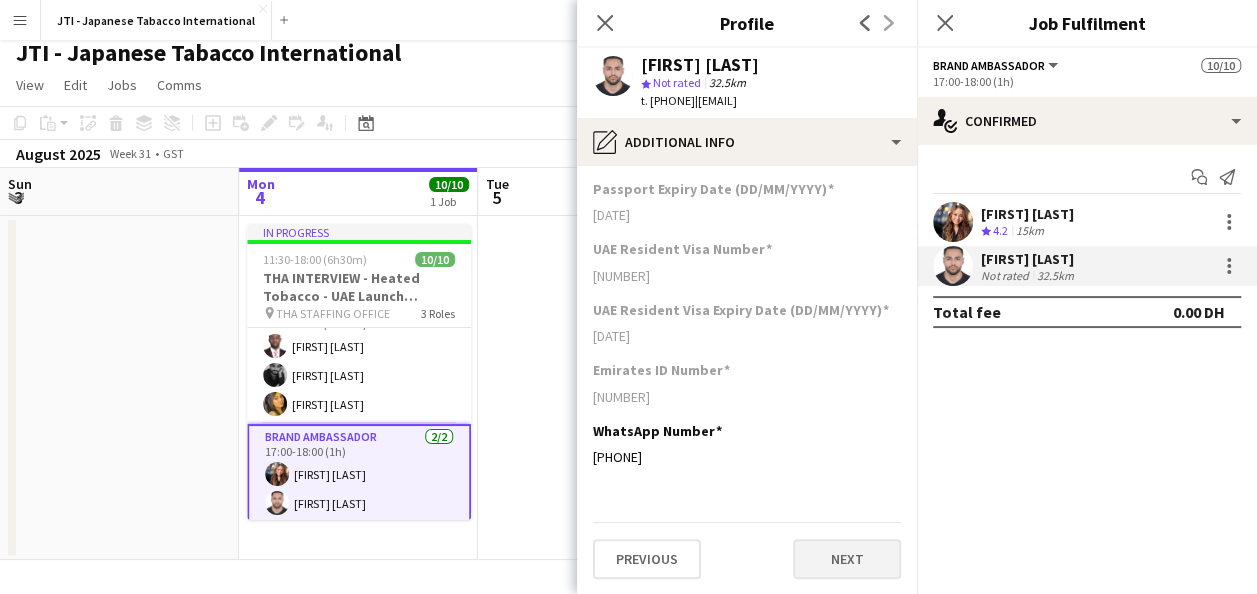 scroll, scrollTop: 0, scrollLeft: 0, axis: both 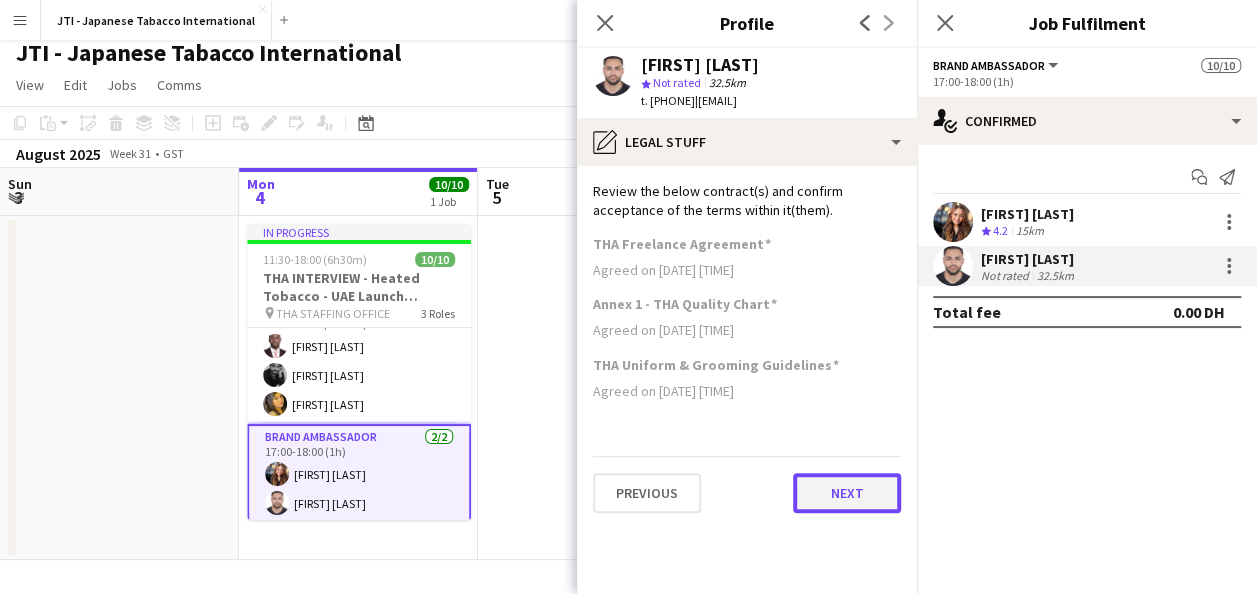 click on "Next" 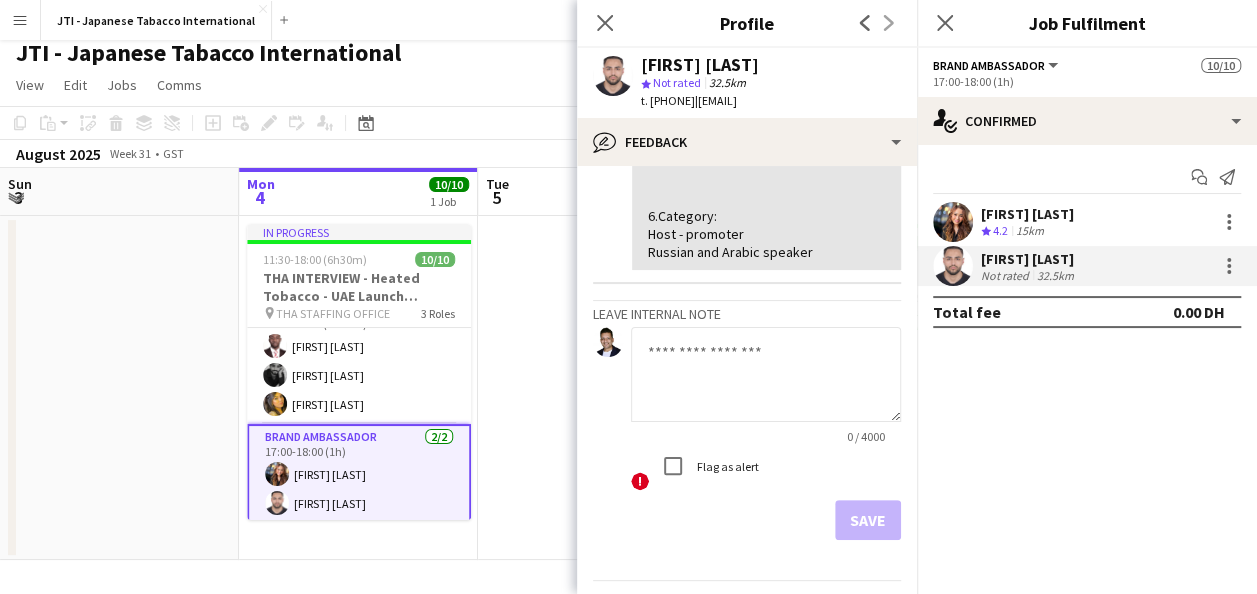 scroll, scrollTop: 425, scrollLeft: 0, axis: vertical 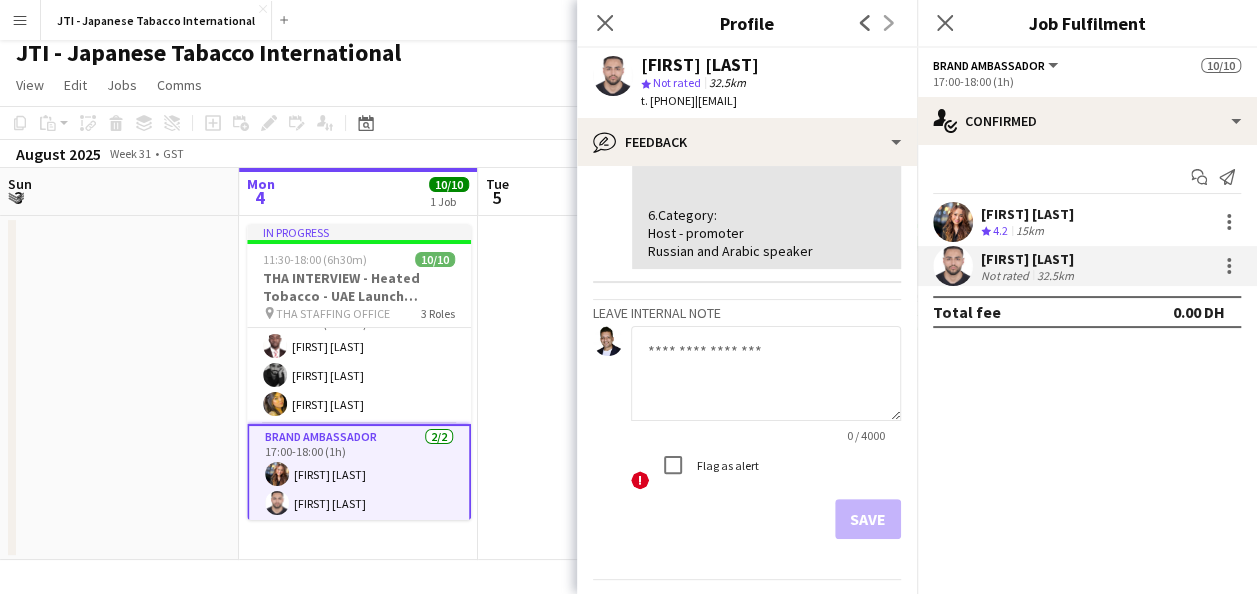 click 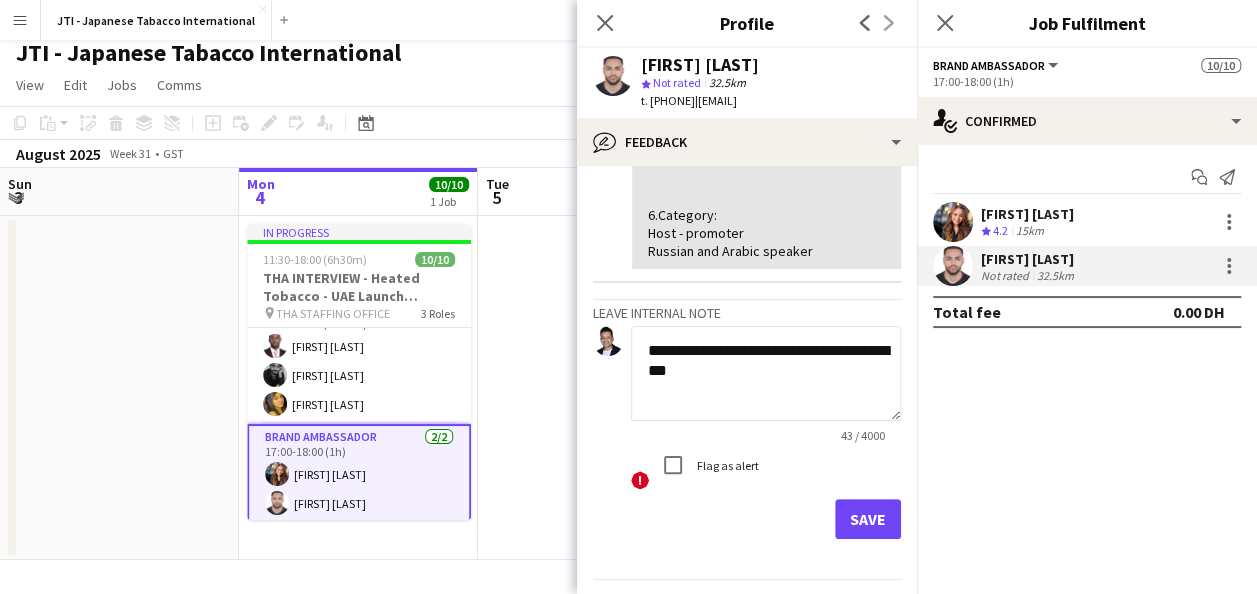 type on "**********" 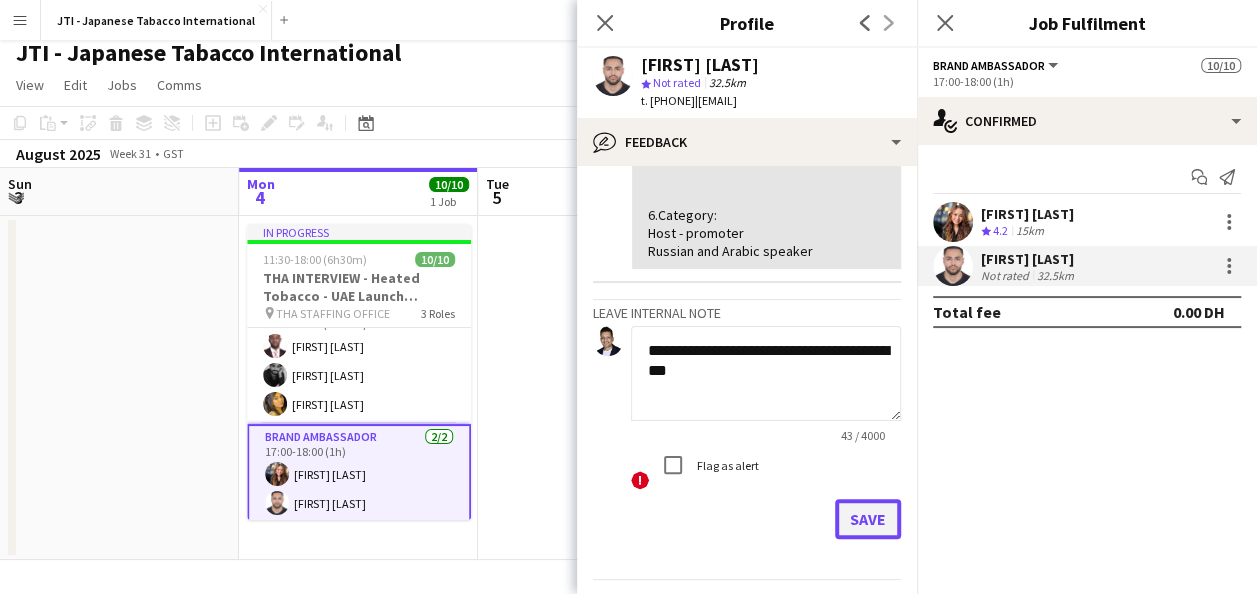 click on "Save" 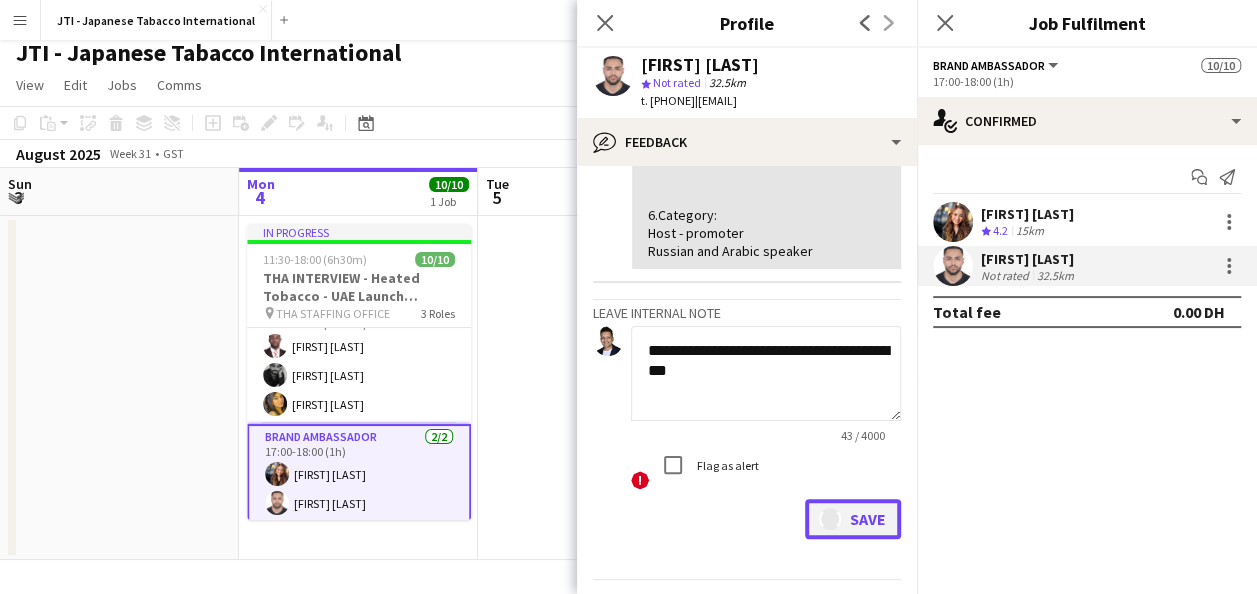 type 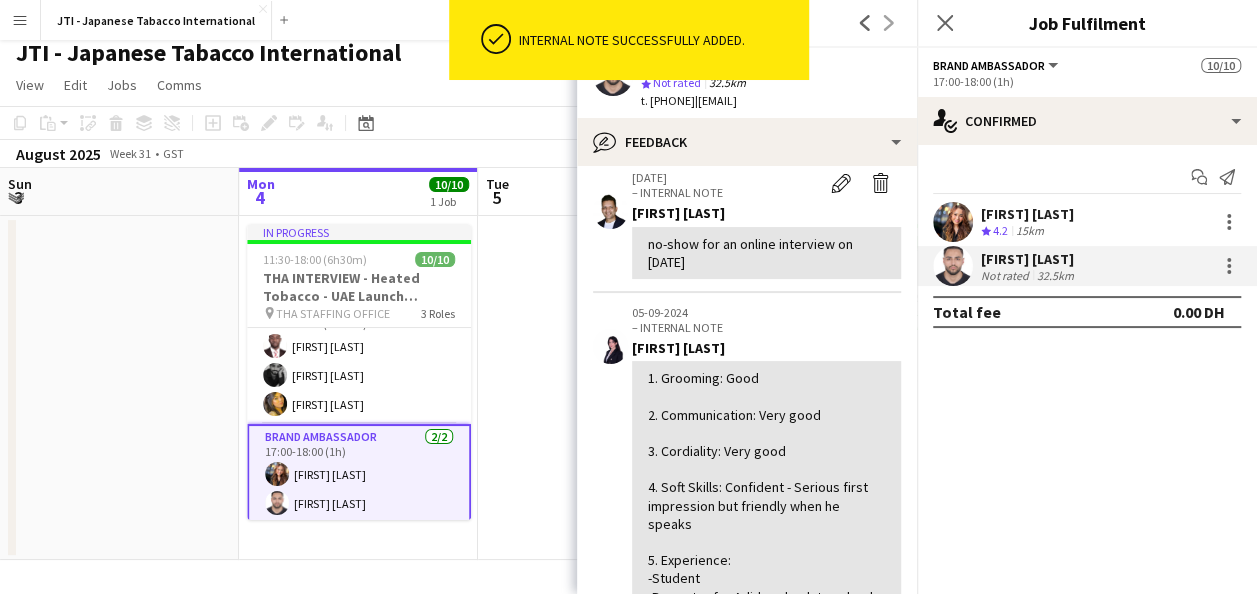 scroll, scrollTop: 560, scrollLeft: 0, axis: vertical 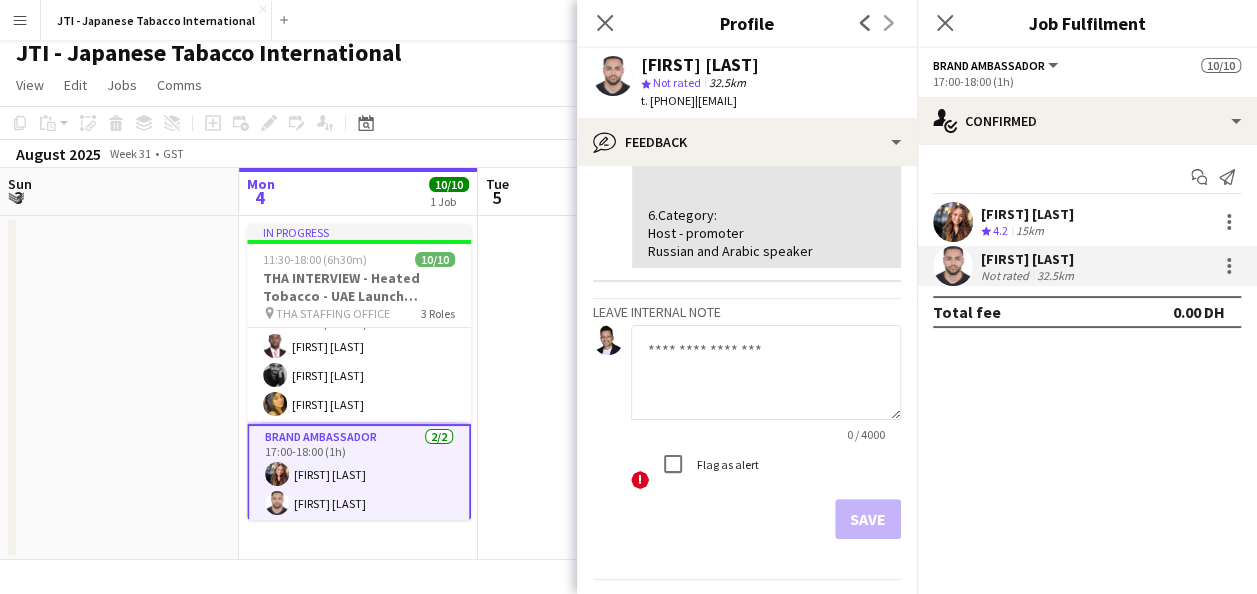 click at bounding box center [597, 388] 